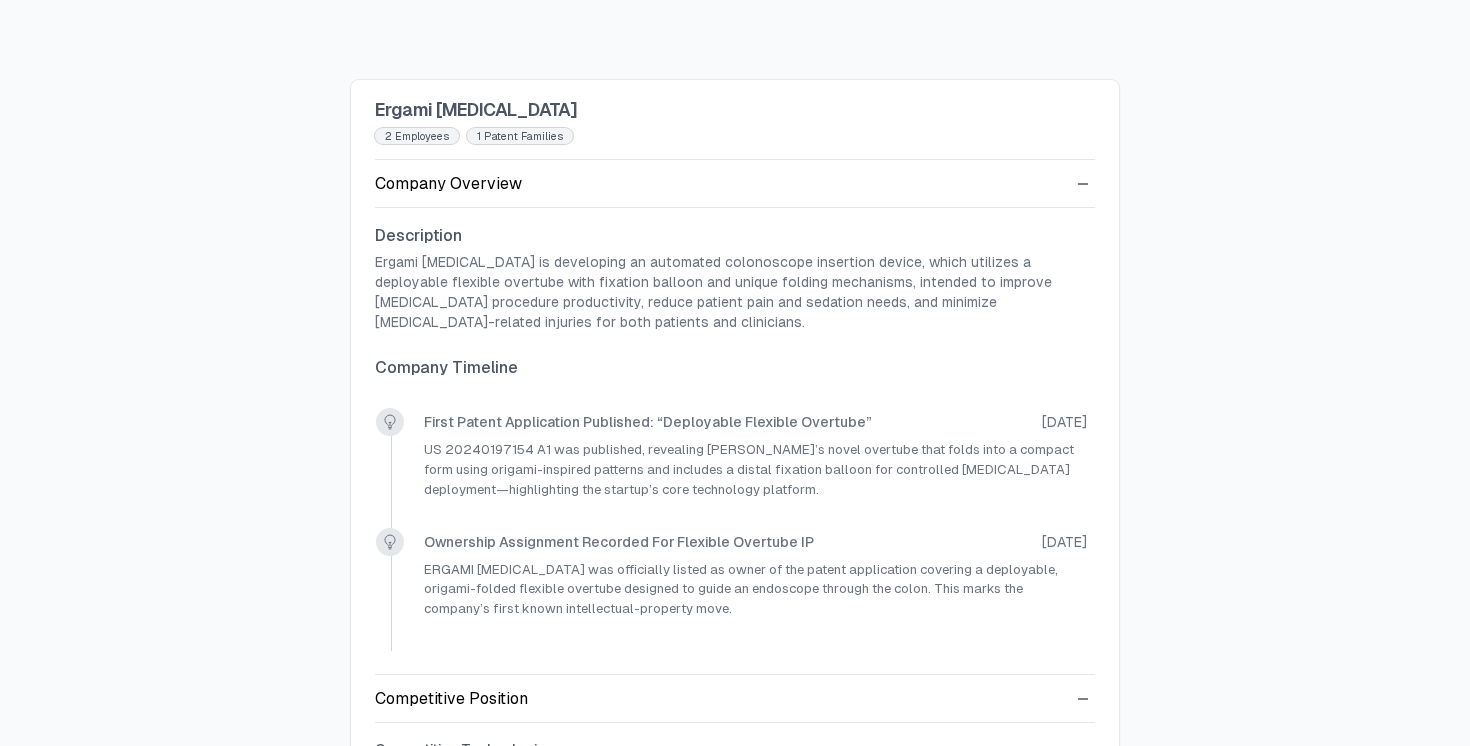 scroll, scrollTop: 0, scrollLeft: 0, axis: both 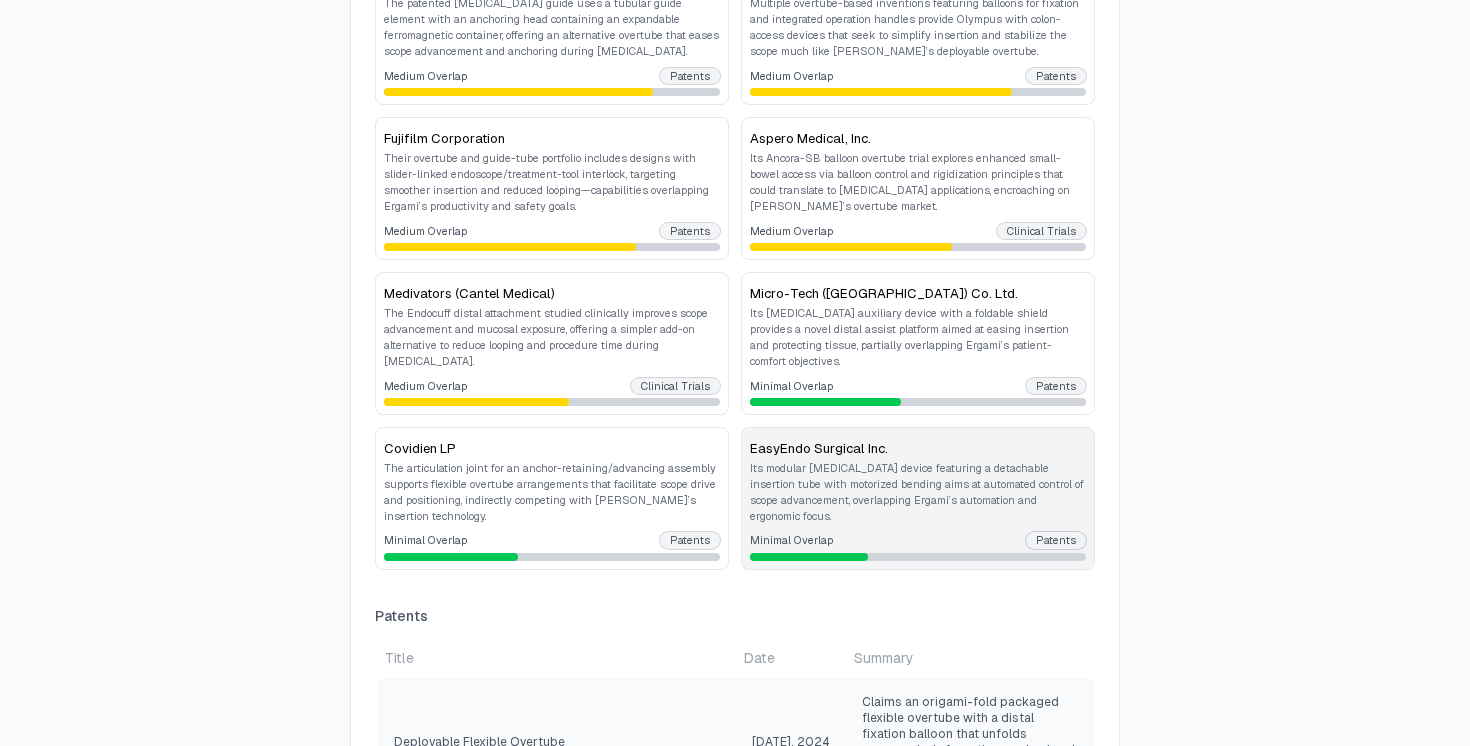 click on "Its modular [MEDICAL_DATA] device featuring a detachable insertion tube with motorized bending aims at automated control of scope advancement, overlapping Ergami’s automation and ergonomic focus." at bounding box center [918, 492] 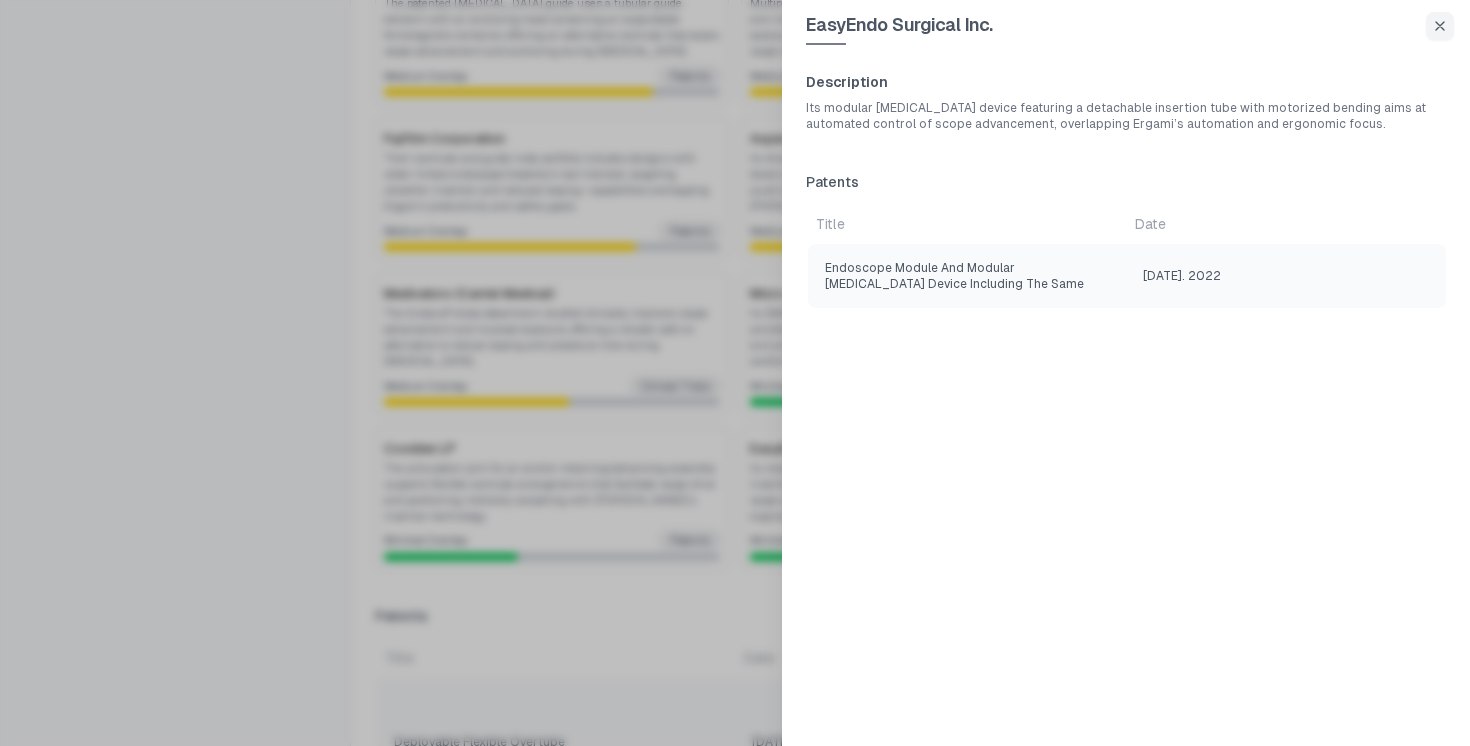 click at bounding box center (735, 373) 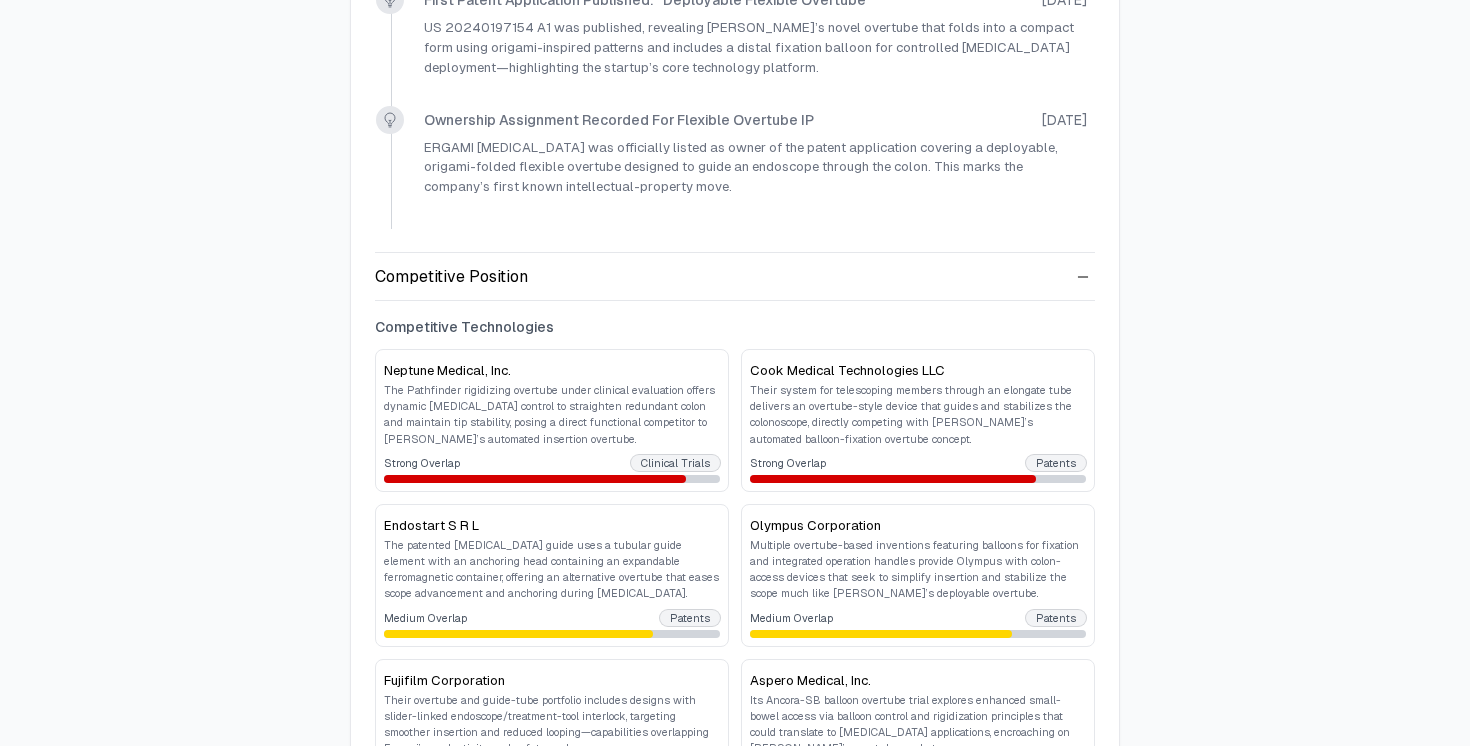 scroll, scrollTop: 38, scrollLeft: 0, axis: vertical 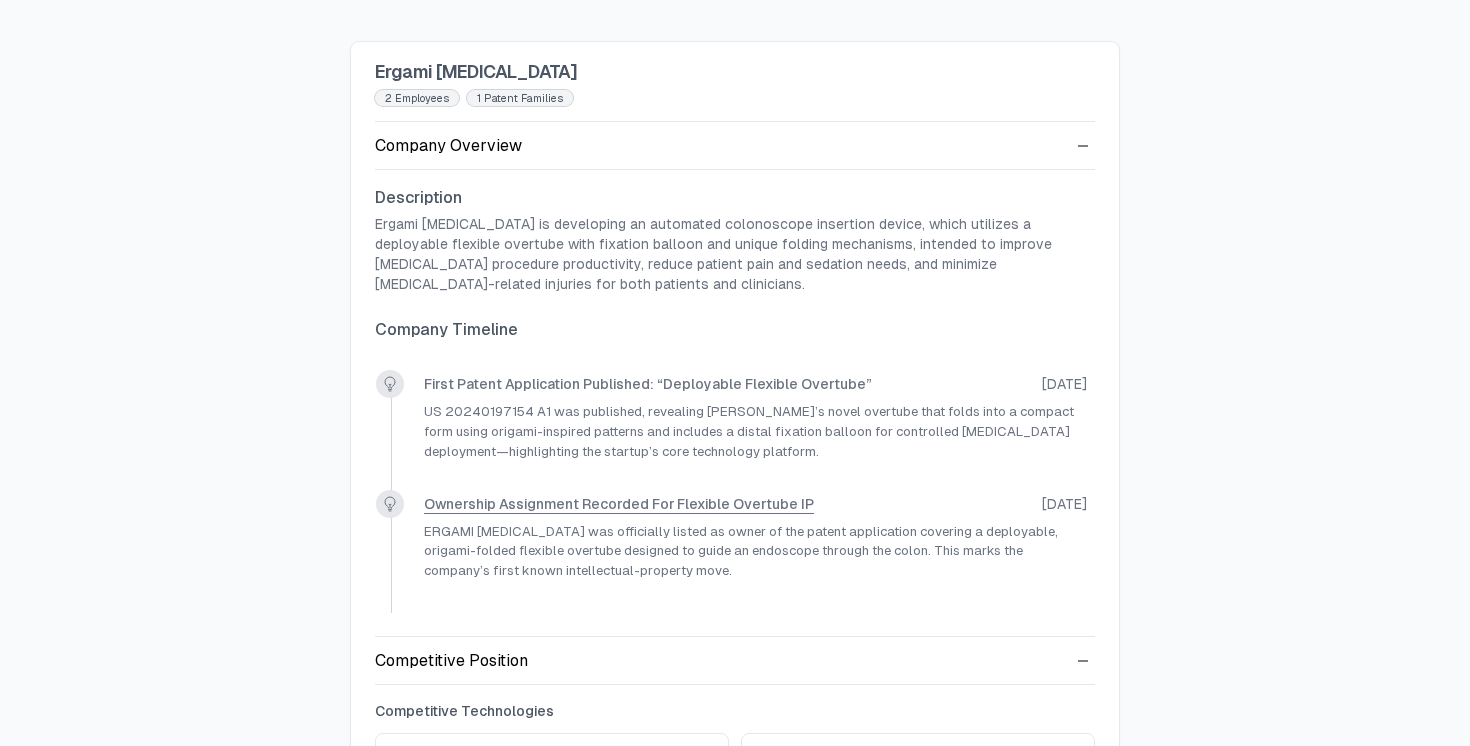 click on "Ownership assignment recorded for flexible overtube IP" at bounding box center (619, 504) 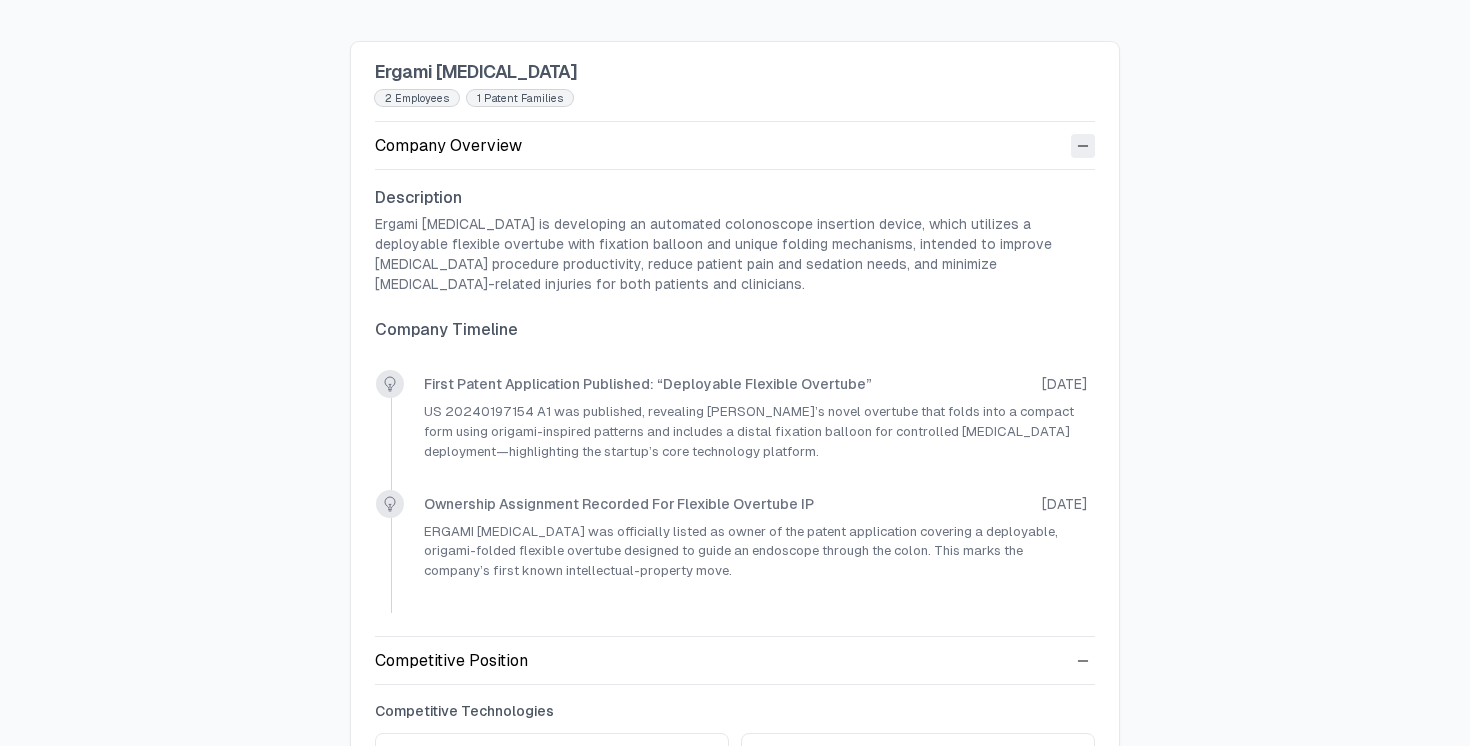 click 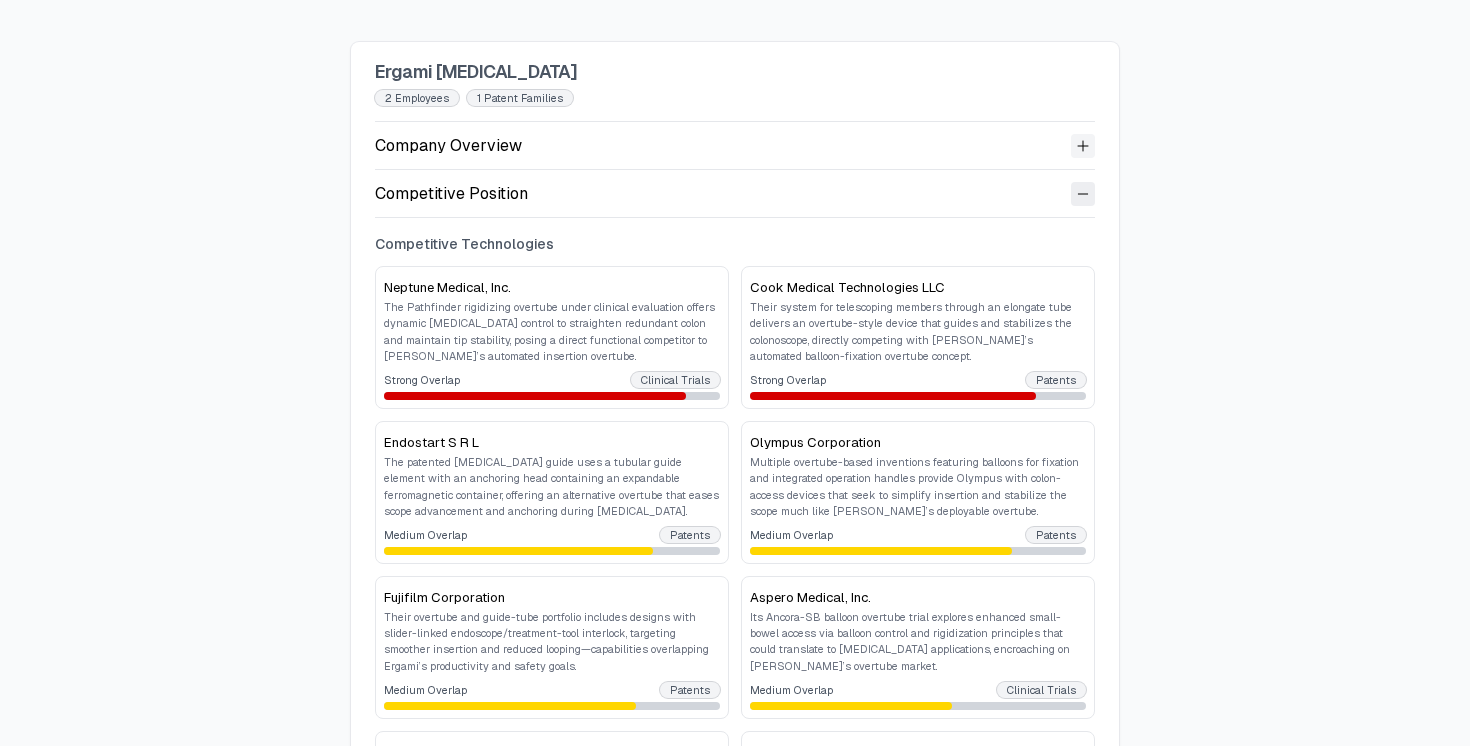 click 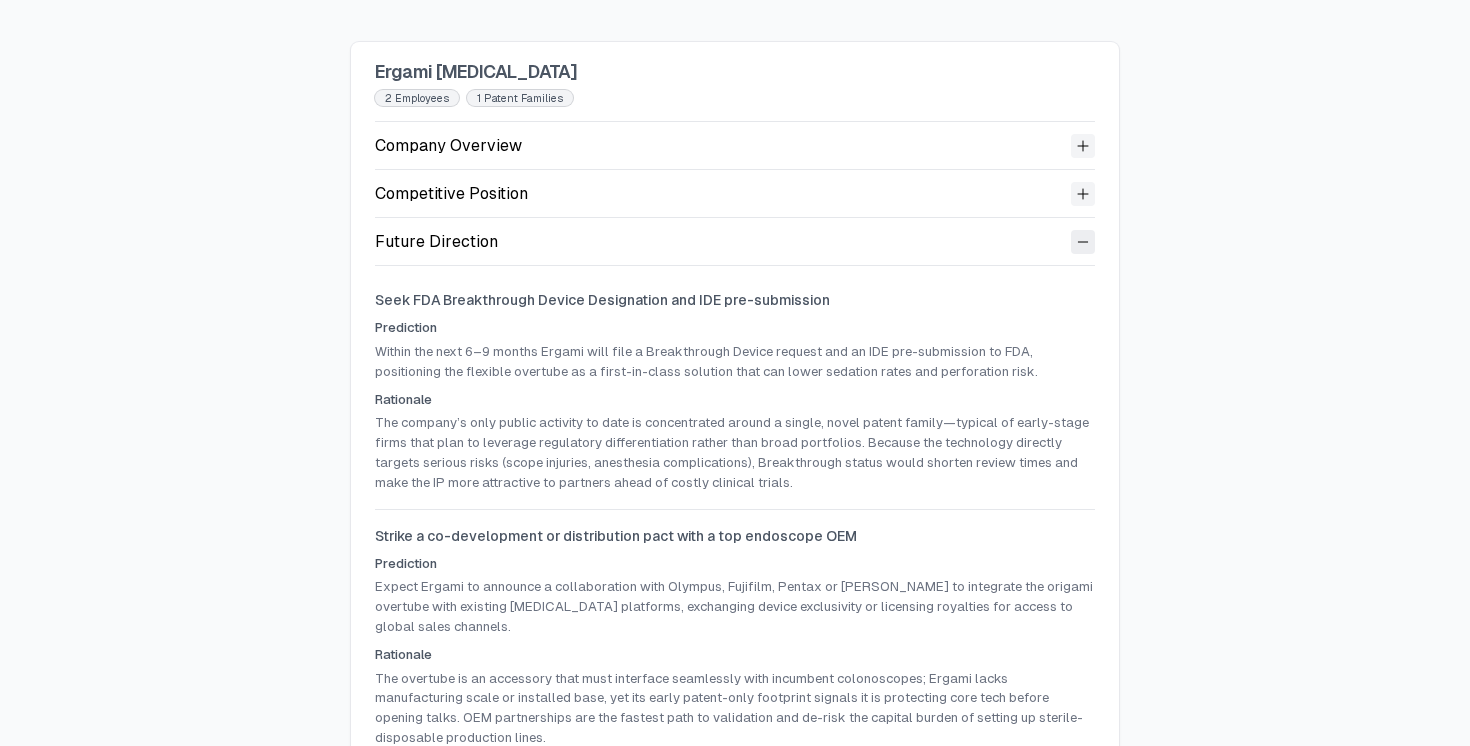 click 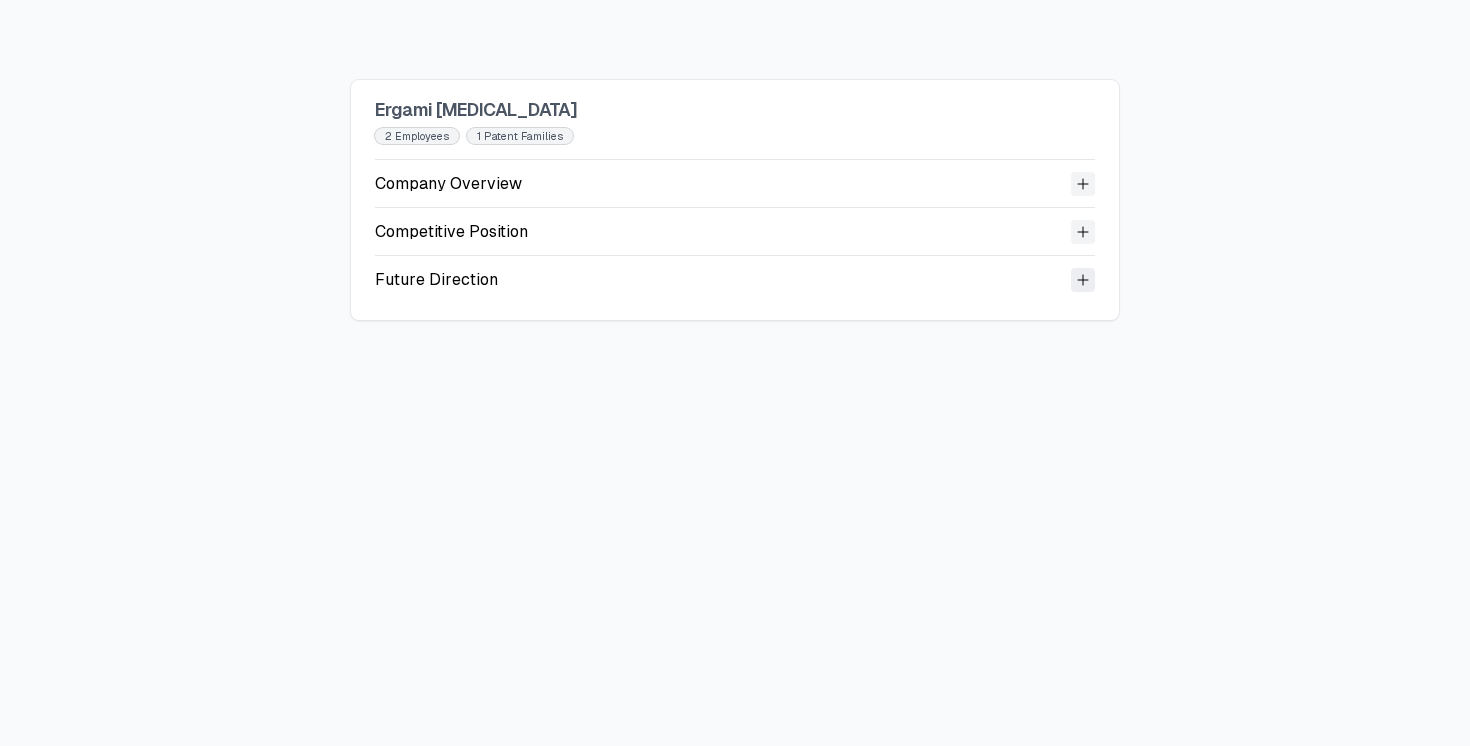 scroll, scrollTop: 0, scrollLeft: 0, axis: both 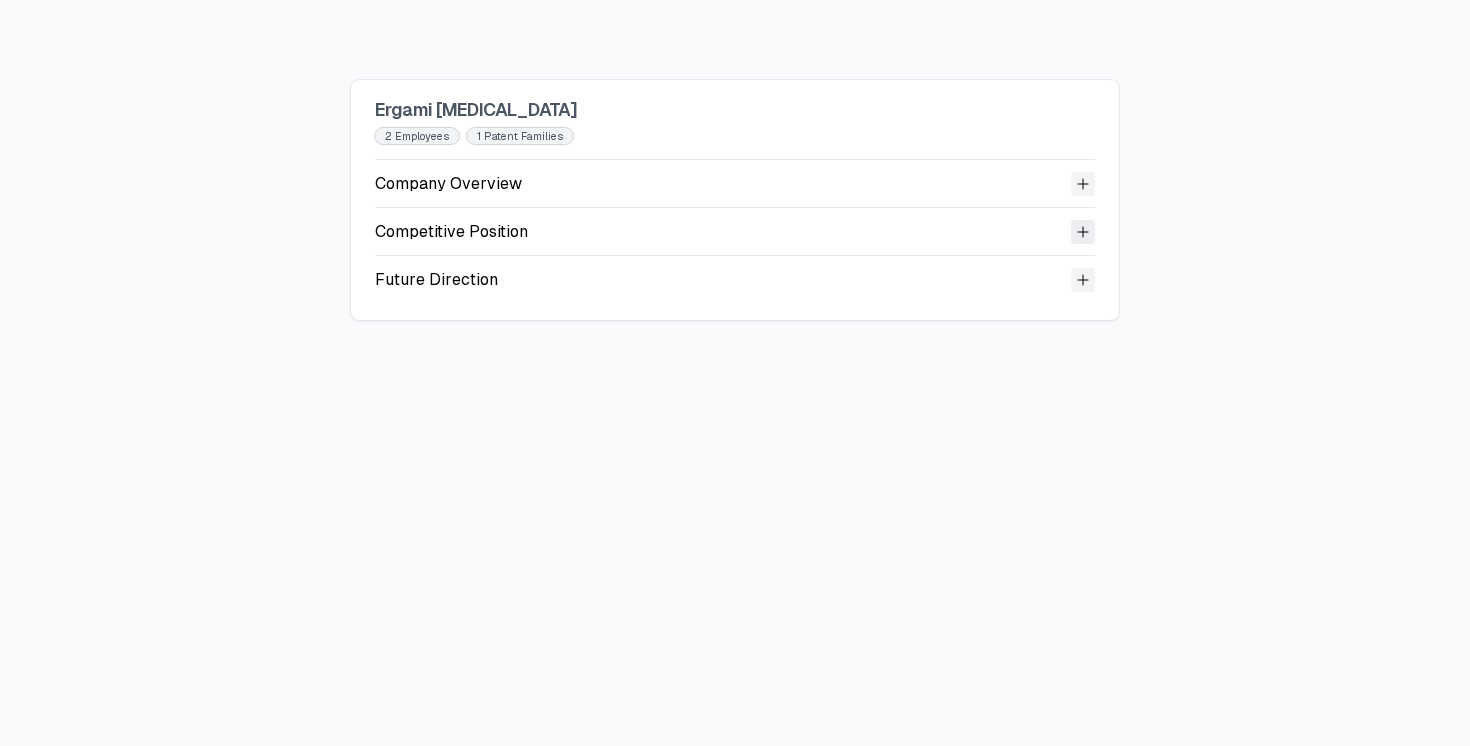 click at bounding box center [1083, 232] 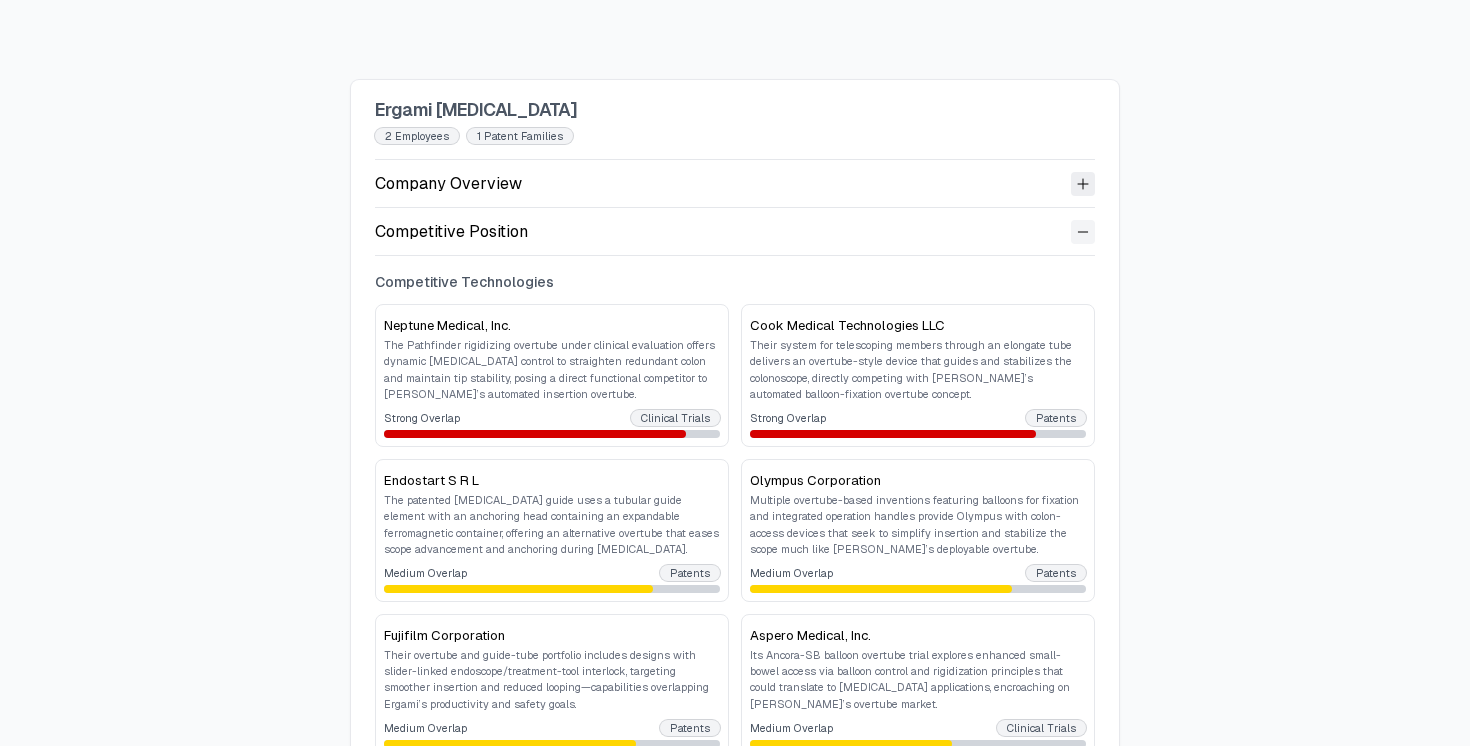 click 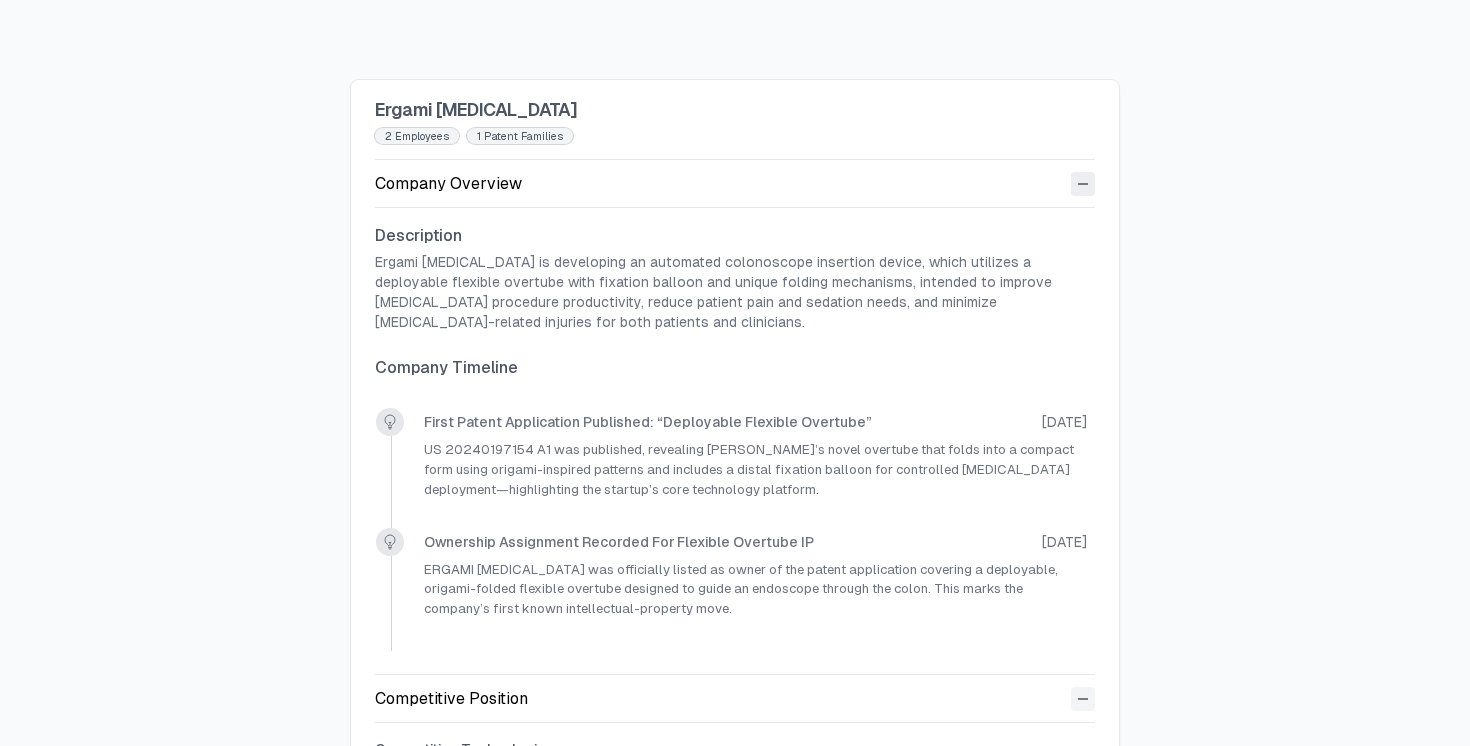 click 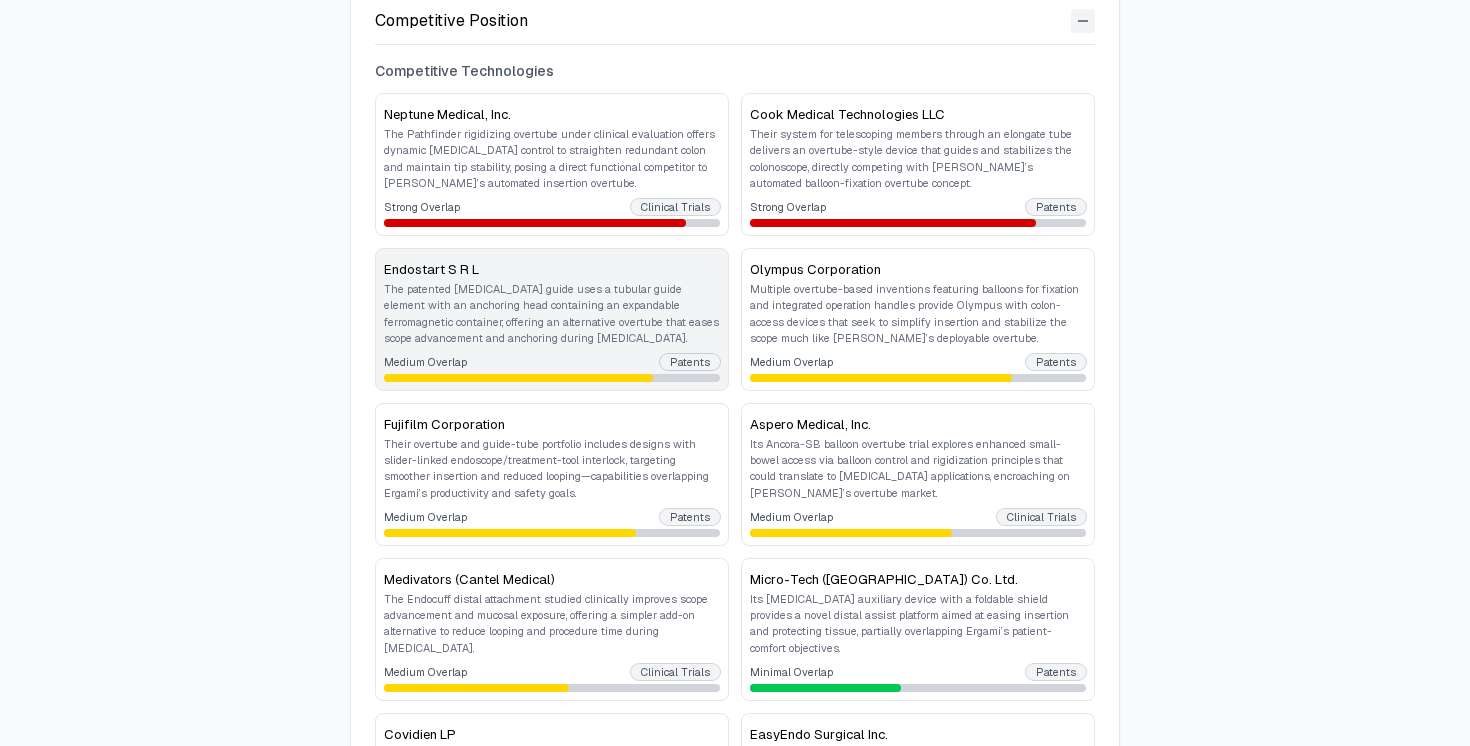 scroll, scrollTop: 229, scrollLeft: 0, axis: vertical 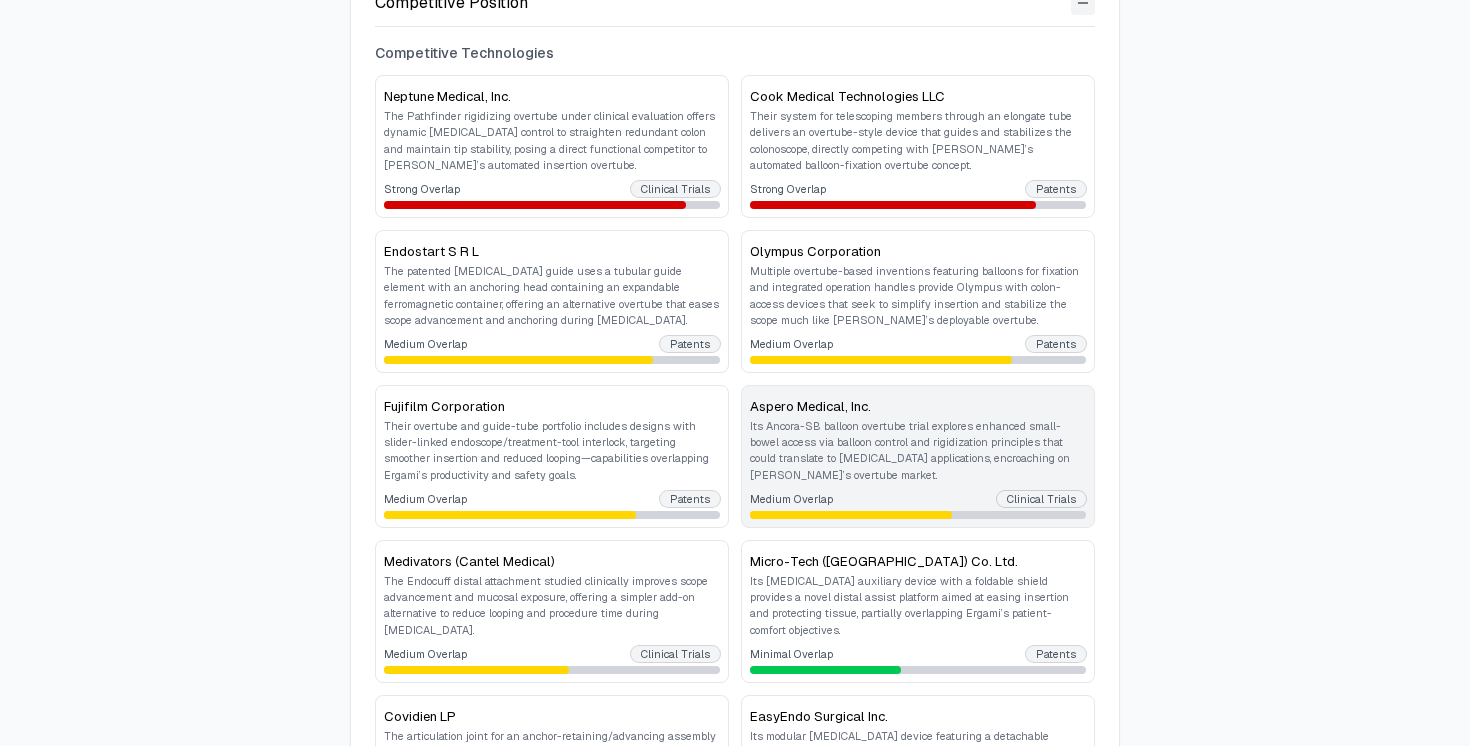 click on "Its Ancora-SB balloon overtube trial explores enhanced small-bowel access via balloon control and rigidization principles that could translate to colonic applications, encroaching on Ergami’s overtube market." at bounding box center (918, 450) 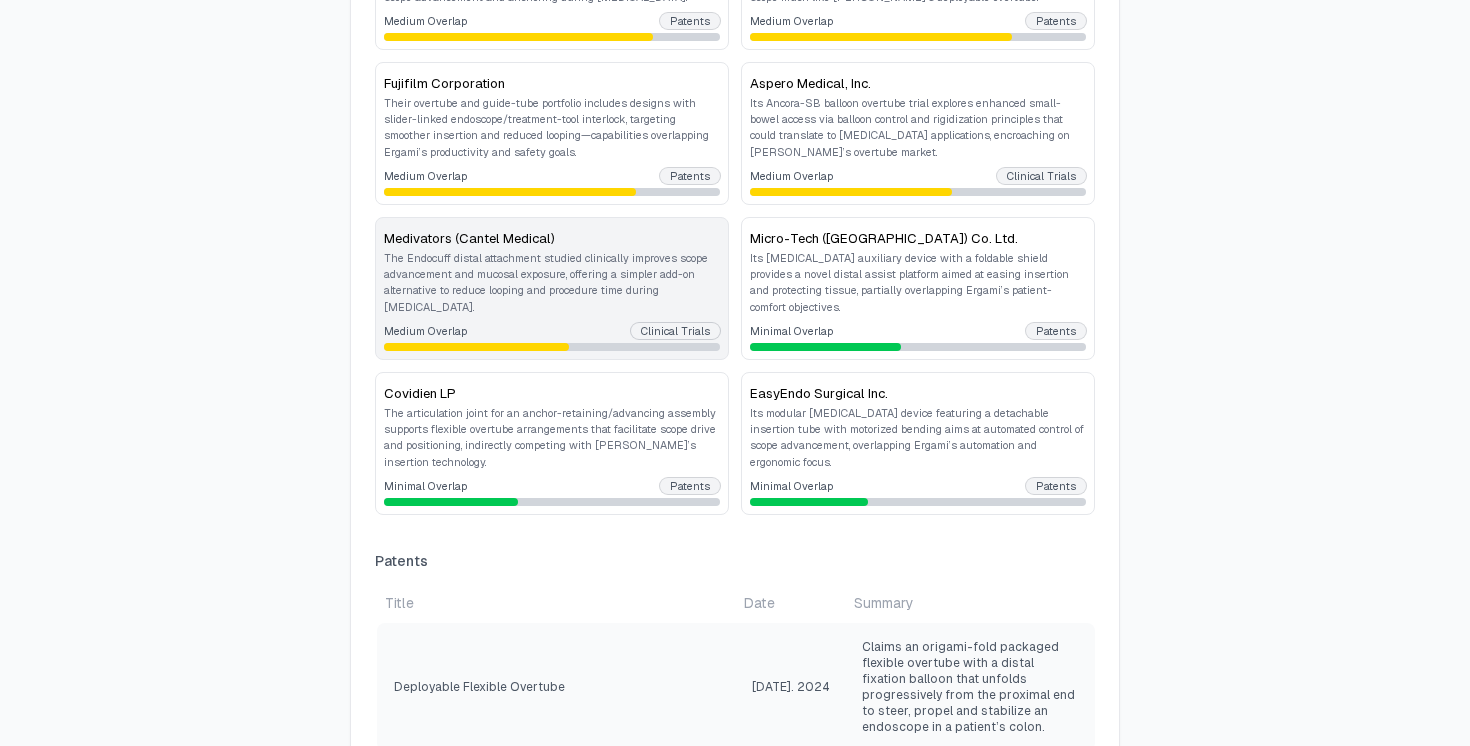 scroll, scrollTop: 0, scrollLeft: 0, axis: both 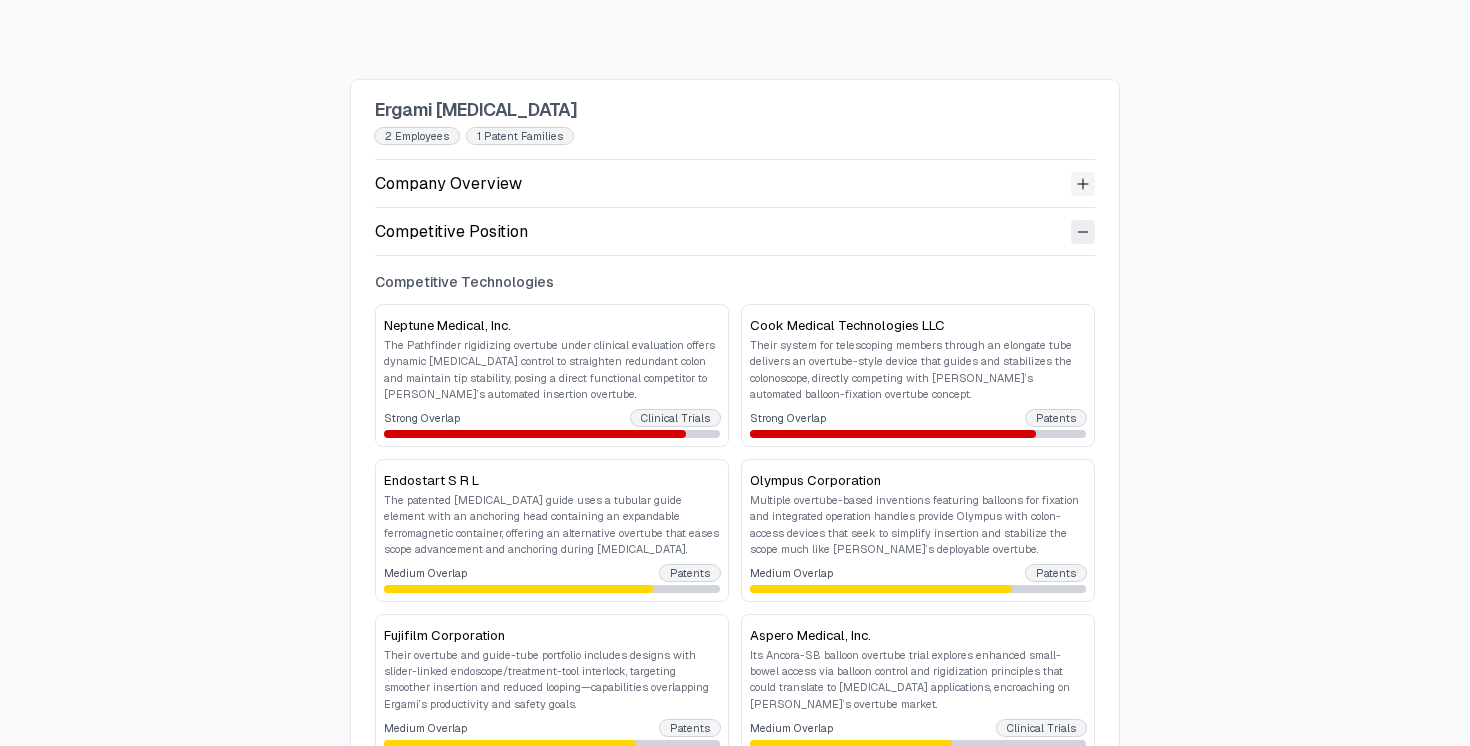 click at bounding box center (1083, 232) 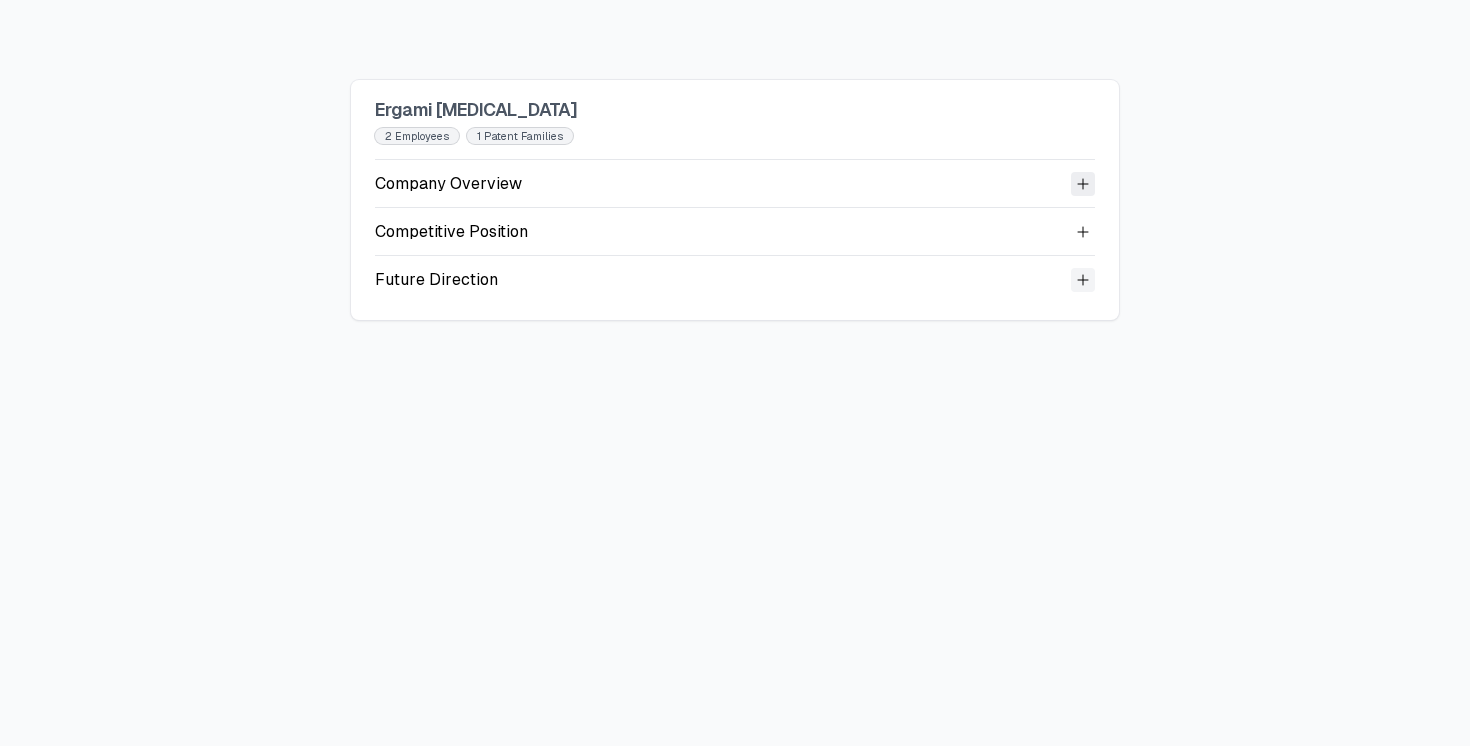 click 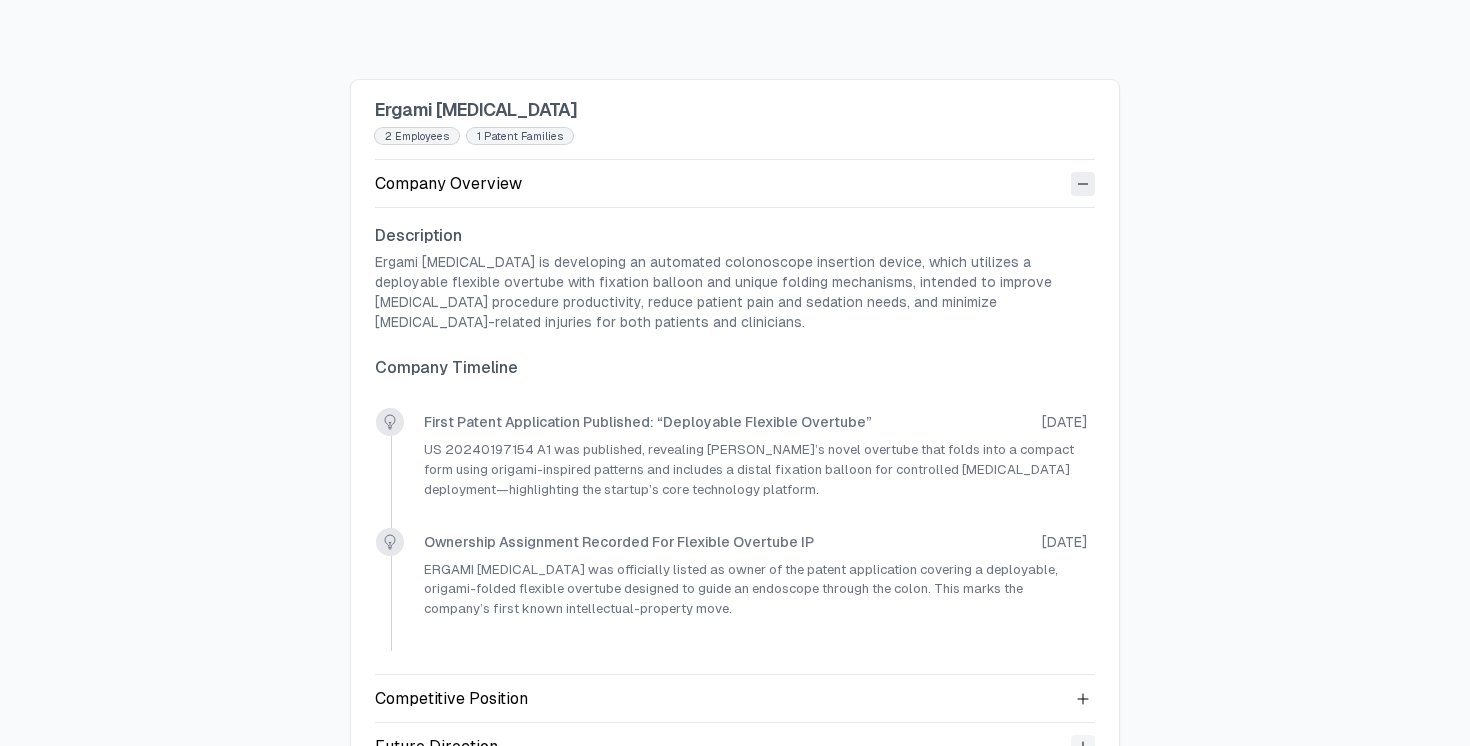 click at bounding box center (1083, 184) 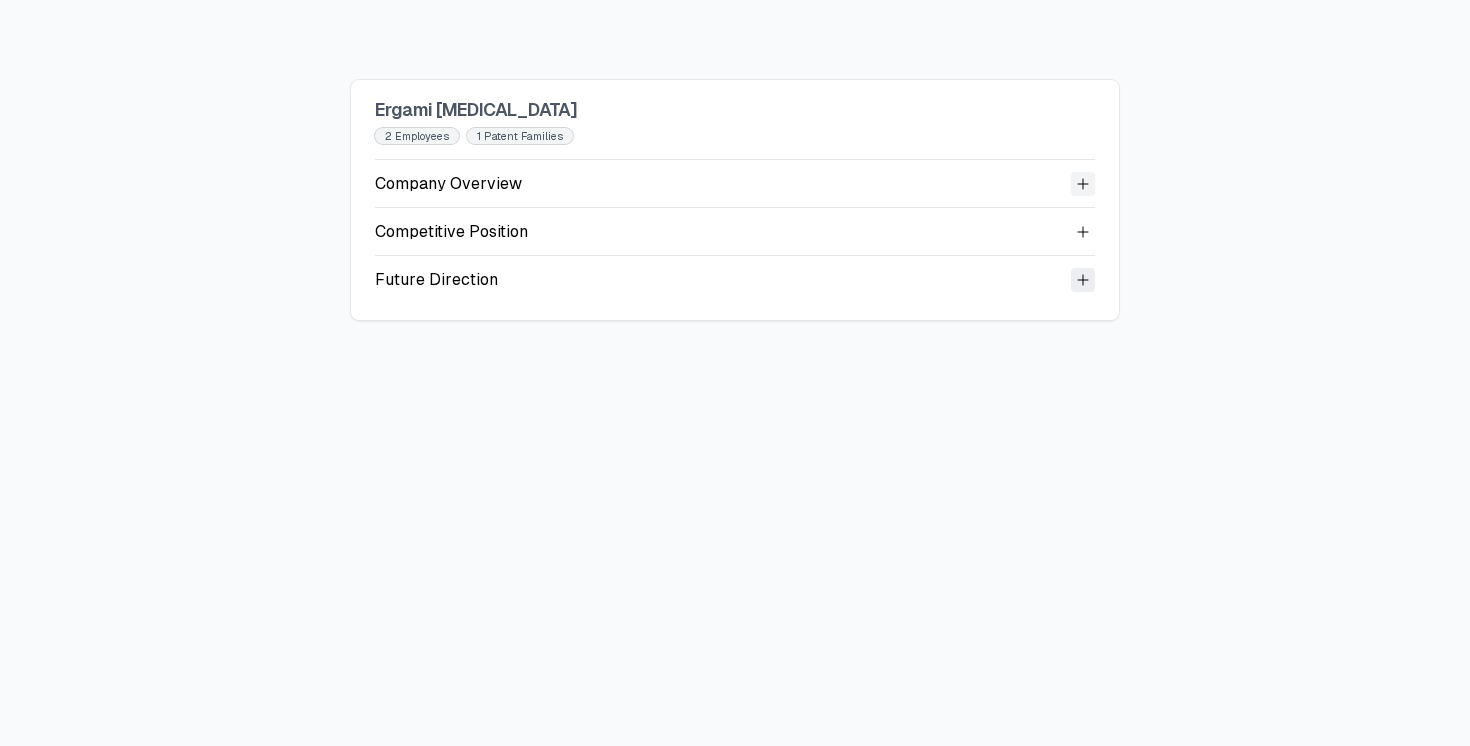 click at bounding box center (1083, 280) 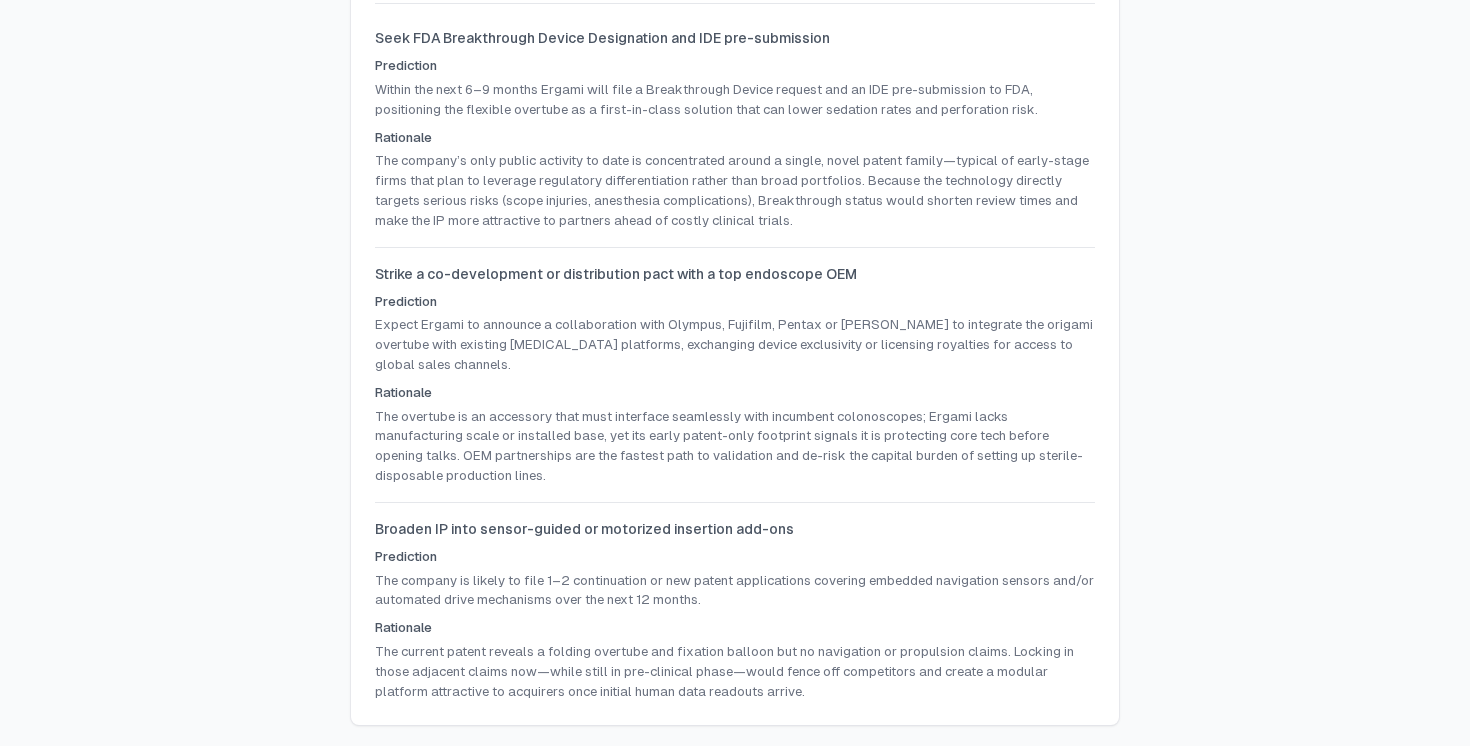 scroll, scrollTop: 311, scrollLeft: 0, axis: vertical 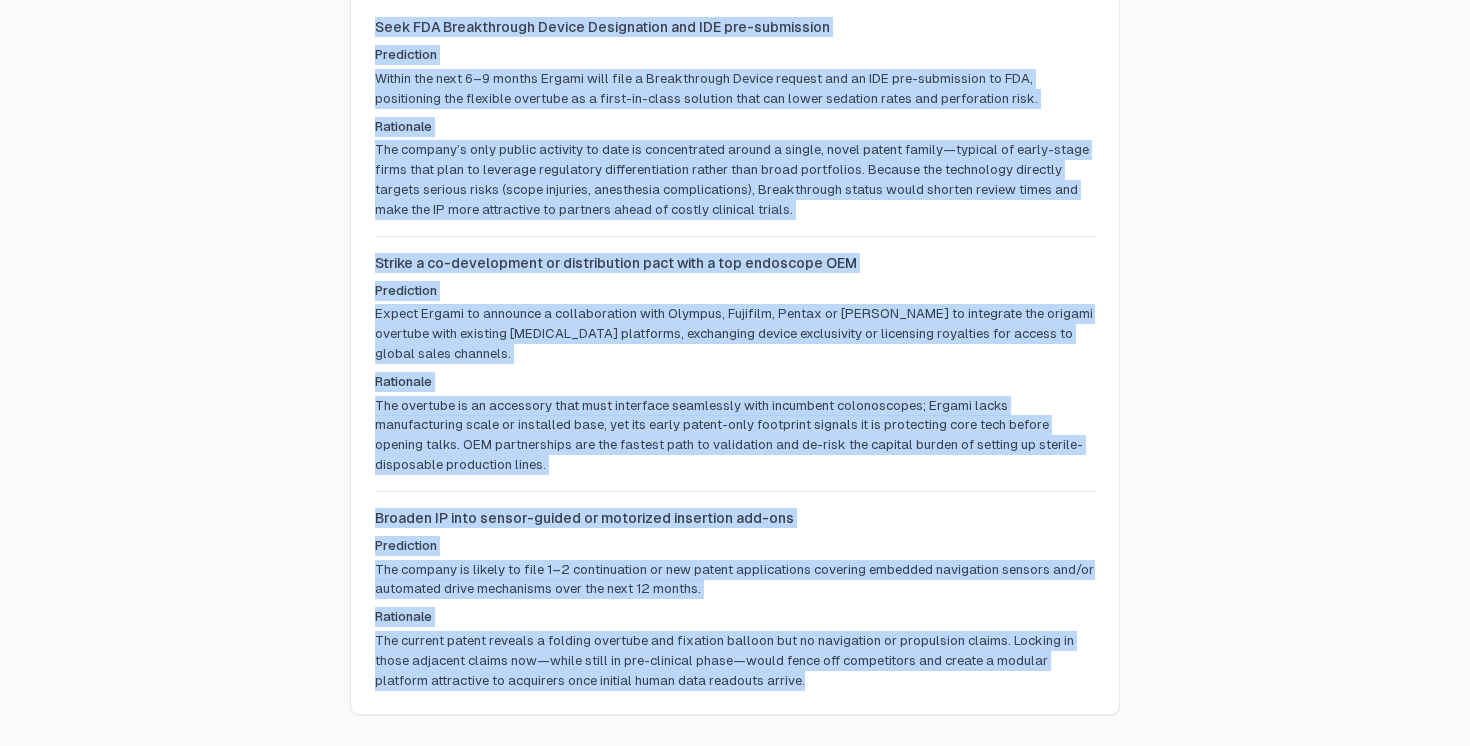 drag, startPoint x: 373, startPoint y: 25, endPoint x: 1034, endPoint y: 827, distance: 1039.2906 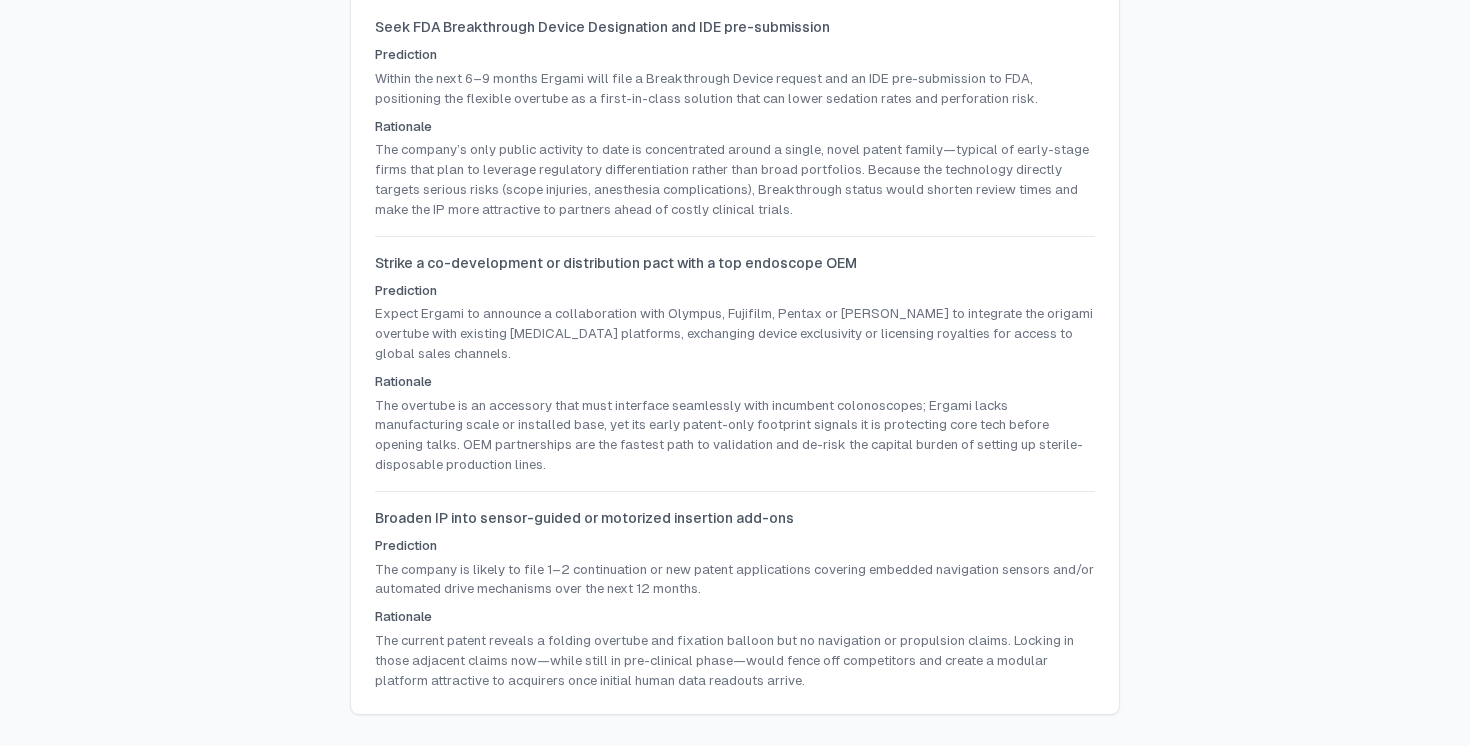 scroll, scrollTop: 0, scrollLeft: 0, axis: both 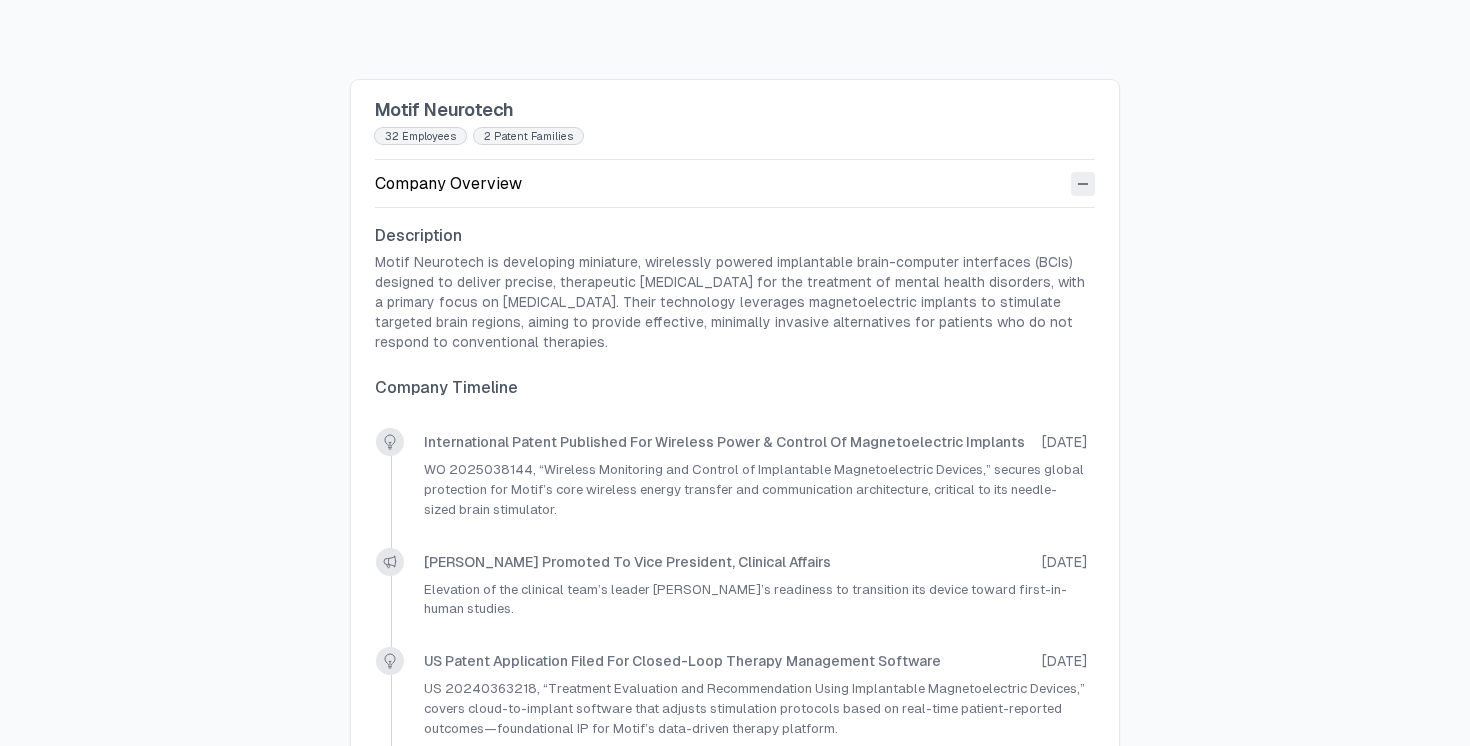 click 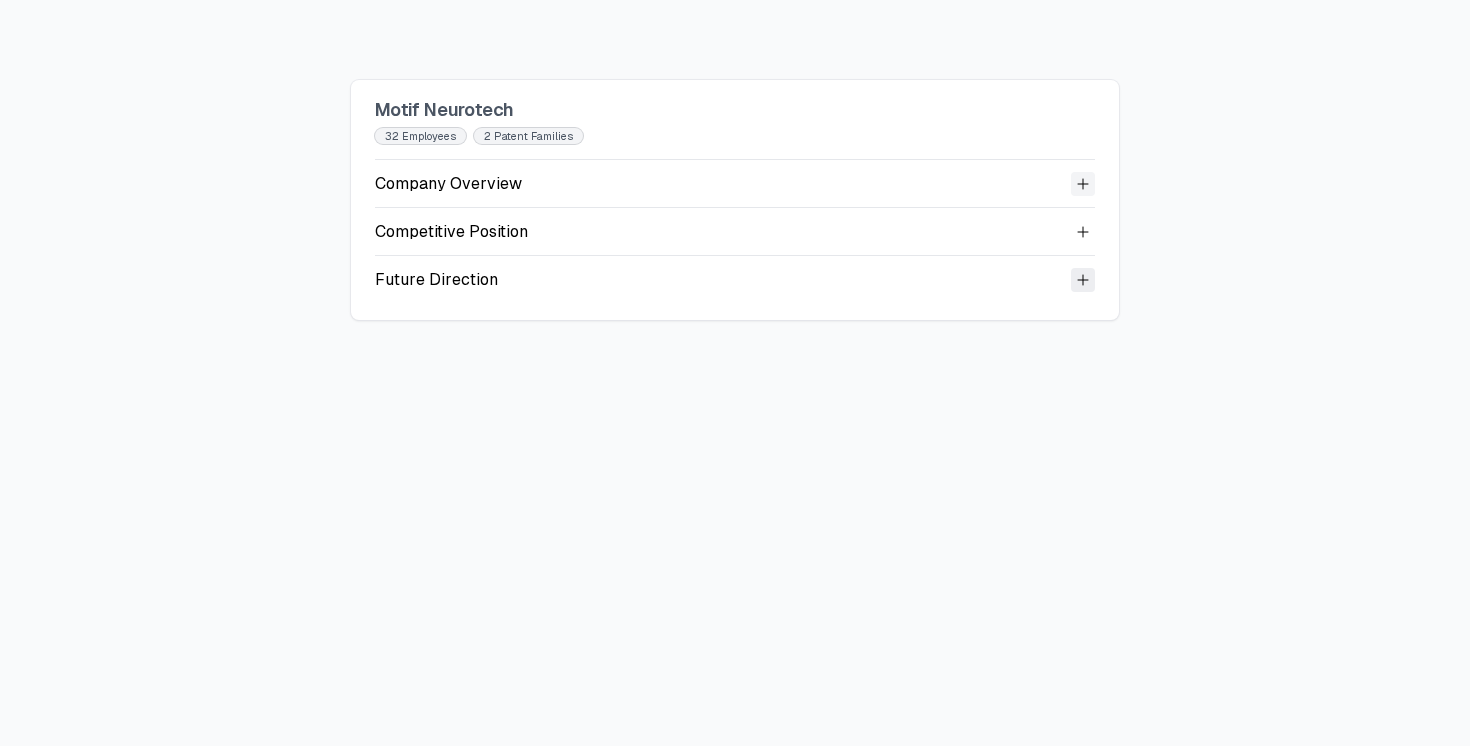 click 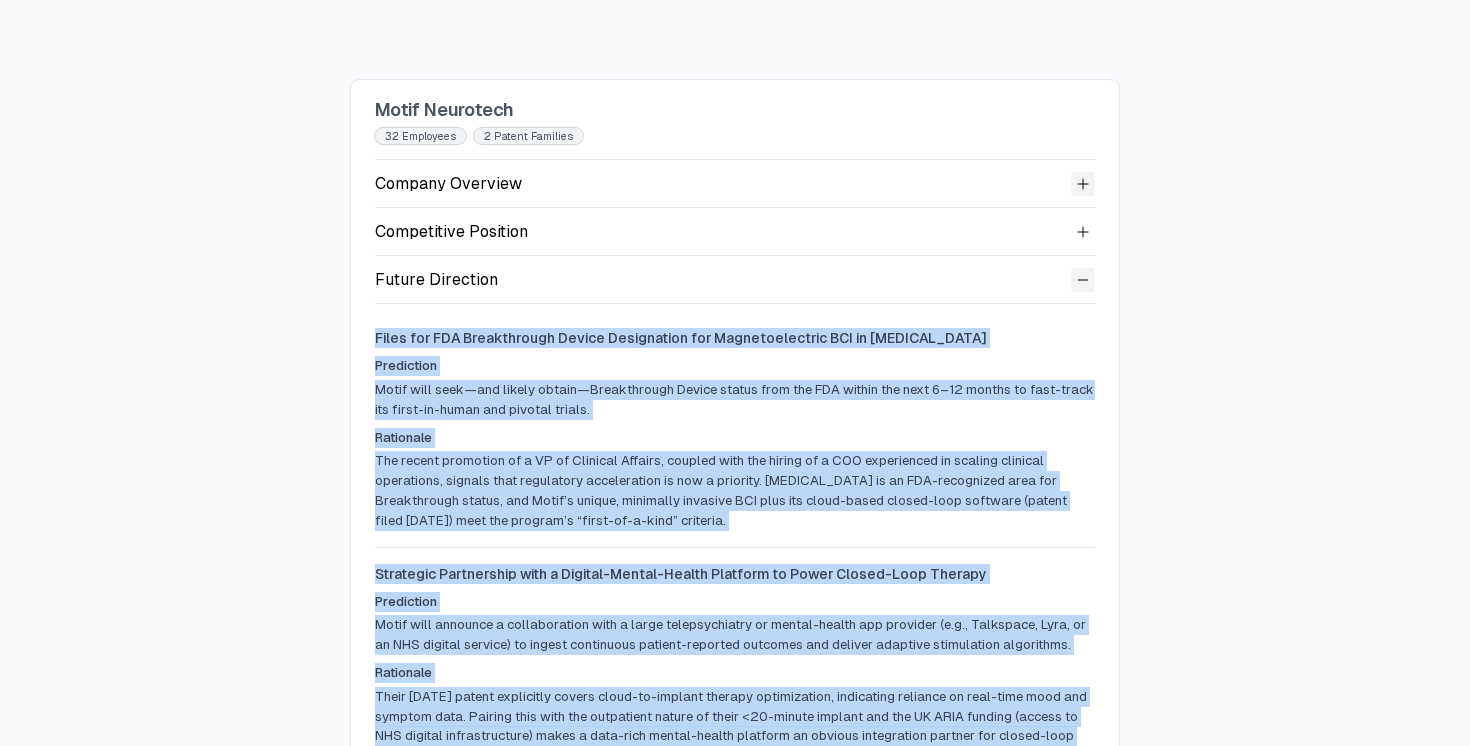 scroll, scrollTop: 331, scrollLeft: 0, axis: vertical 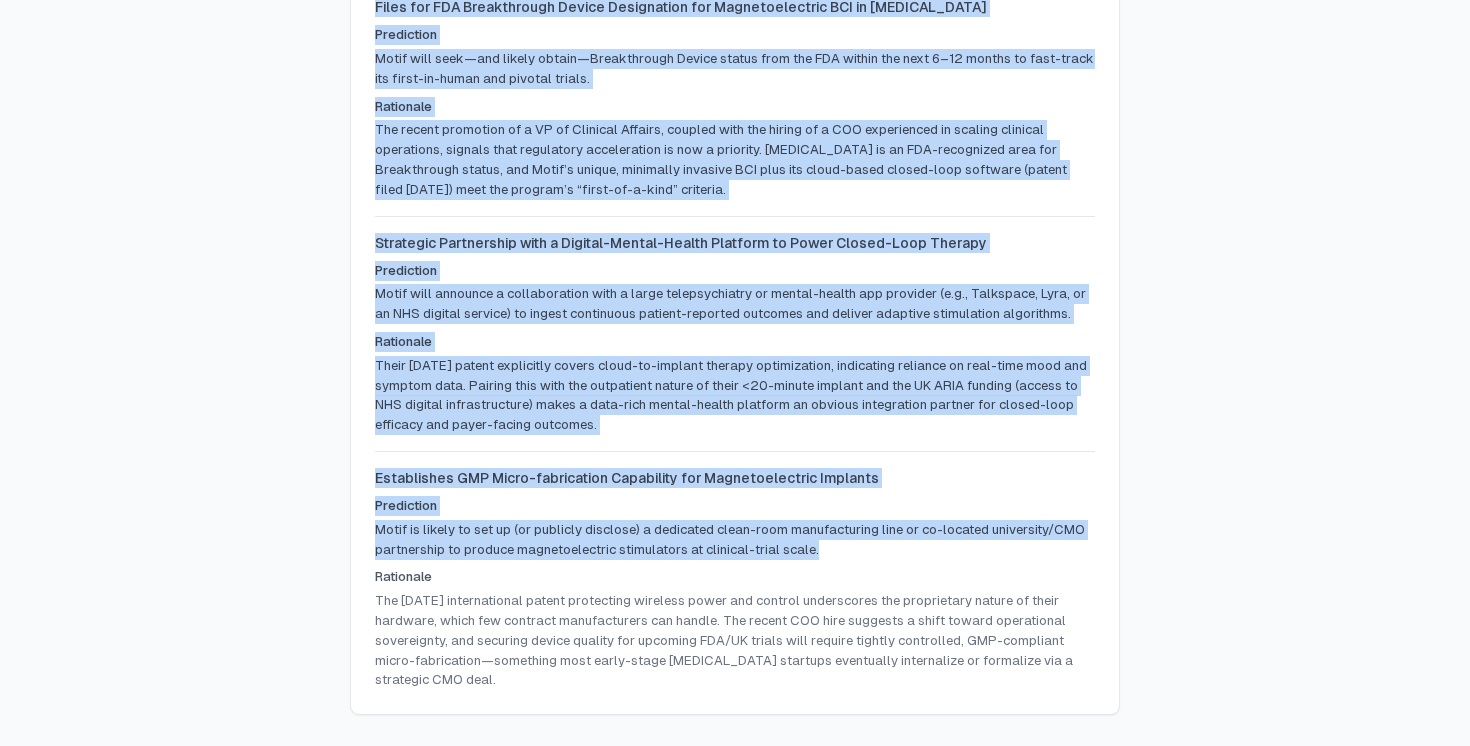drag, startPoint x: 375, startPoint y: 340, endPoint x: 758, endPoint y: 714, distance: 535.3177 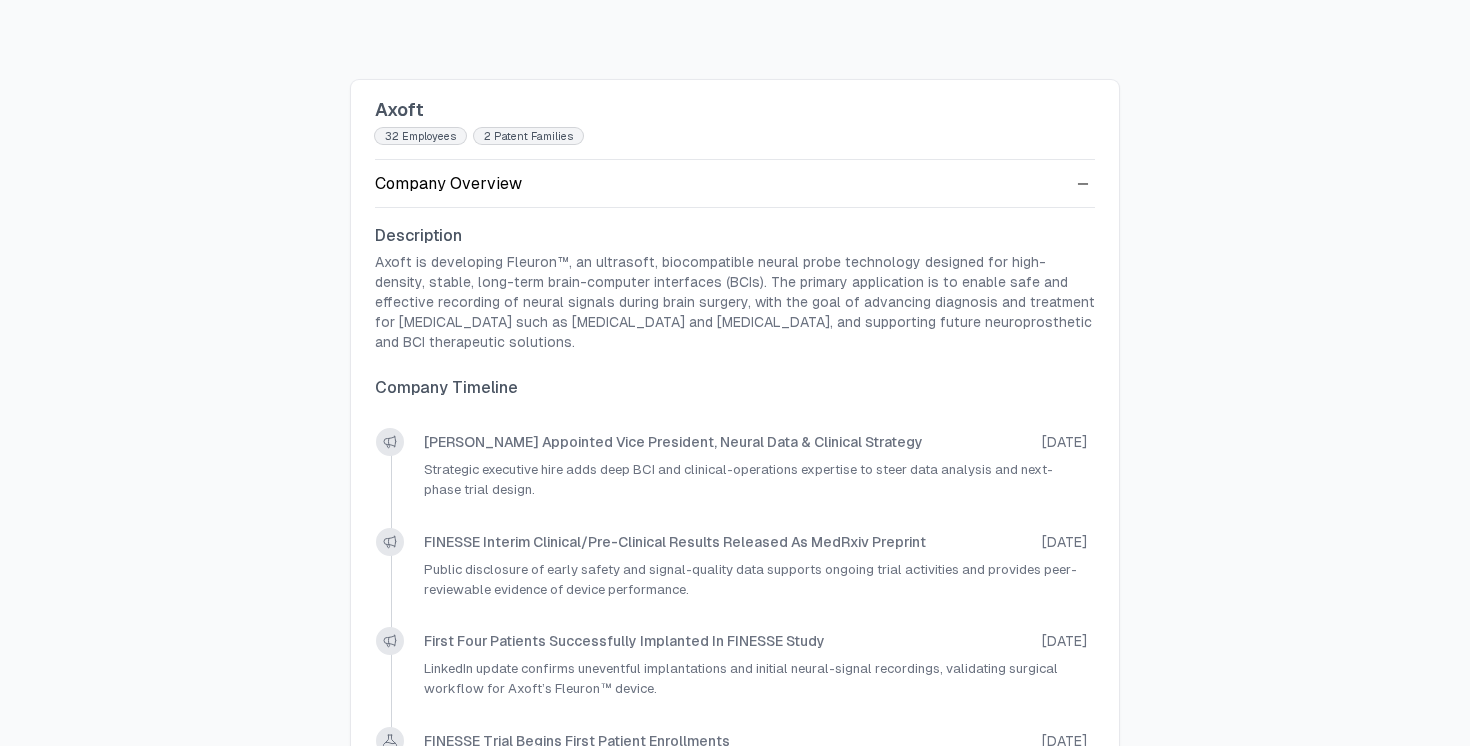 scroll, scrollTop: 0, scrollLeft: 0, axis: both 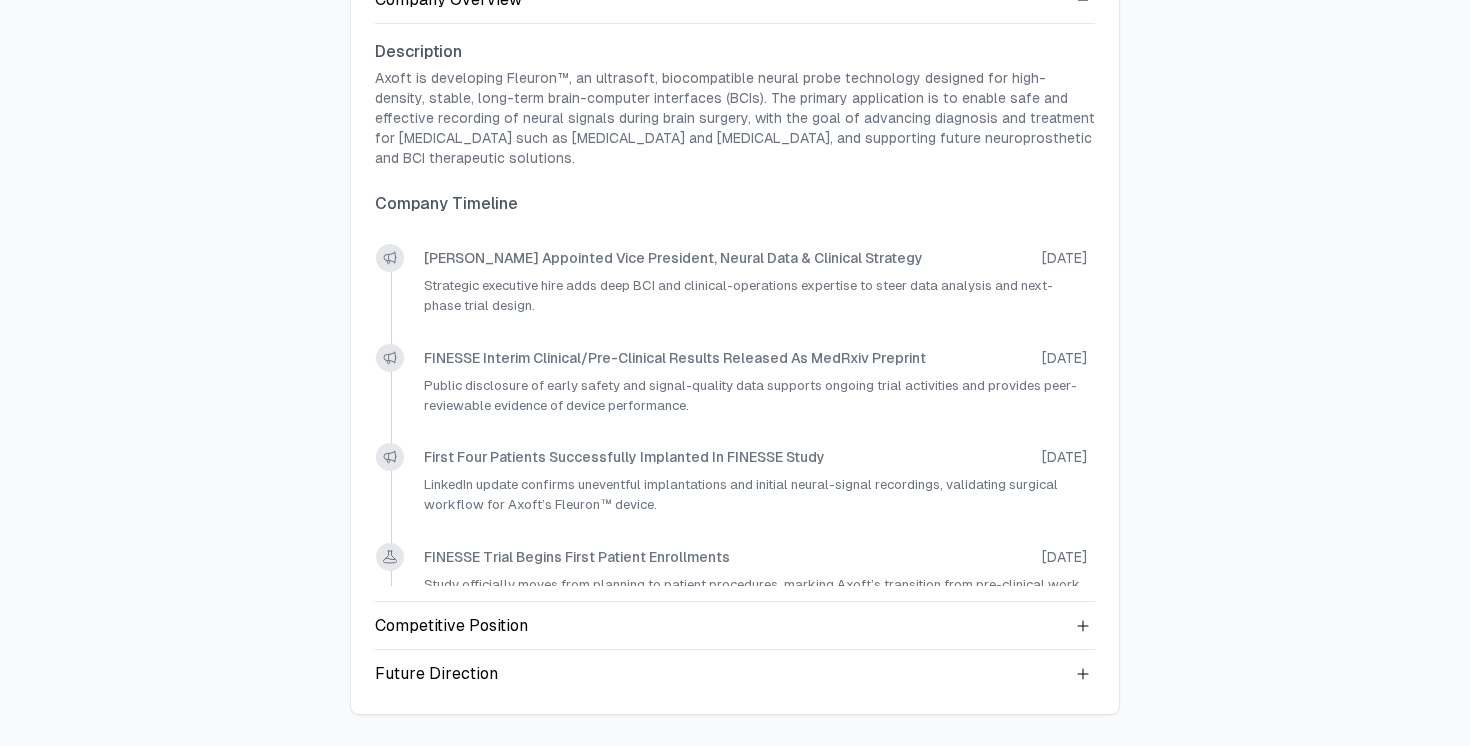 click on "Future Direction" at bounding box center (735, 674) 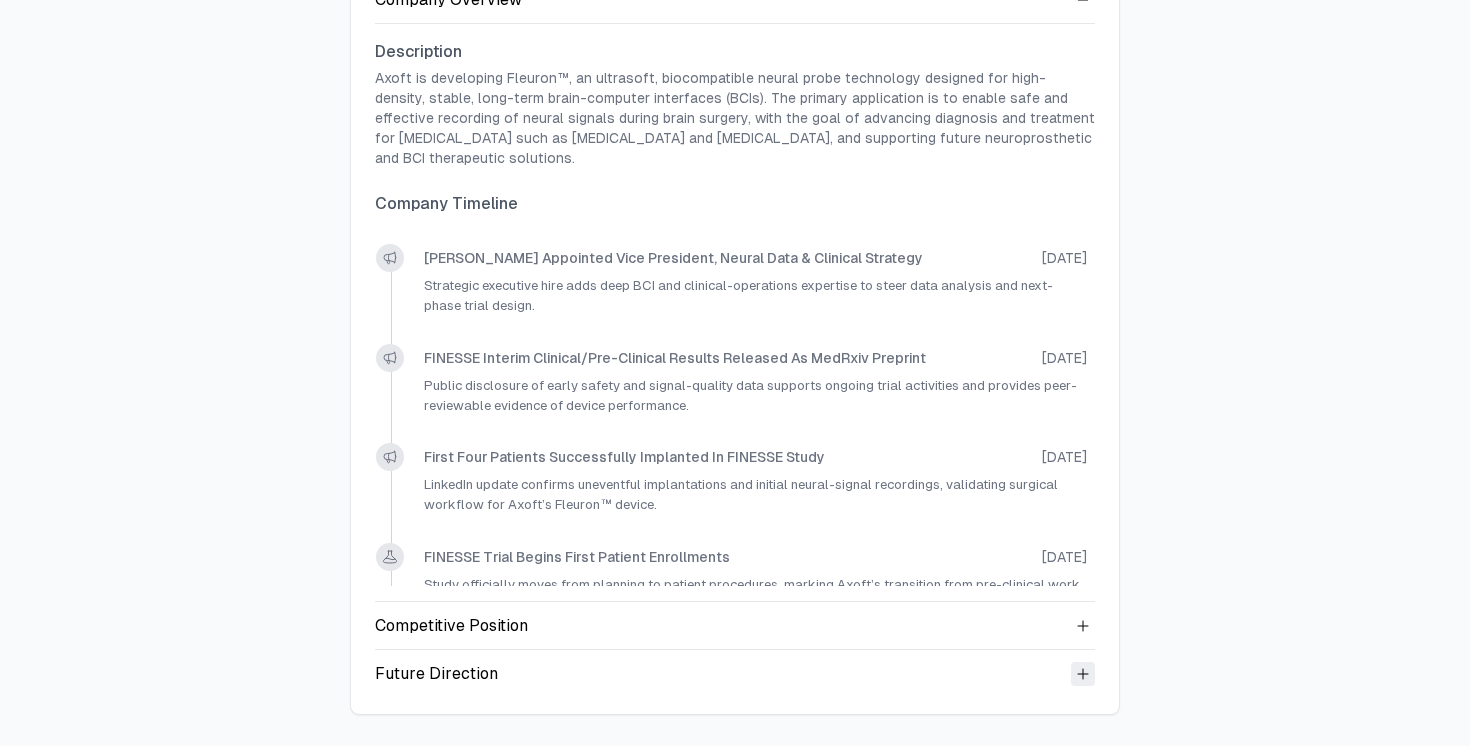 click 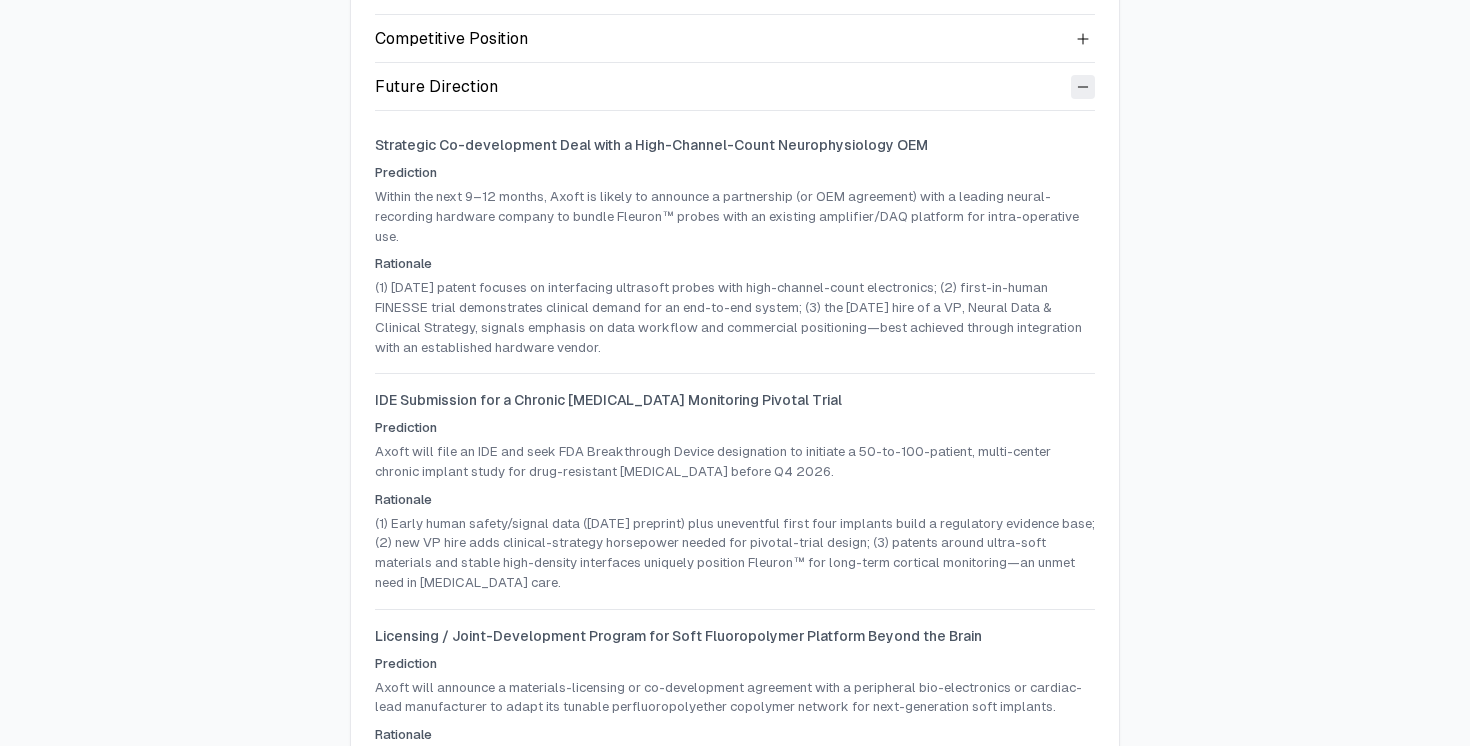 scroll, scrollTop: 909, scrollLeft: 0, axis: vertical 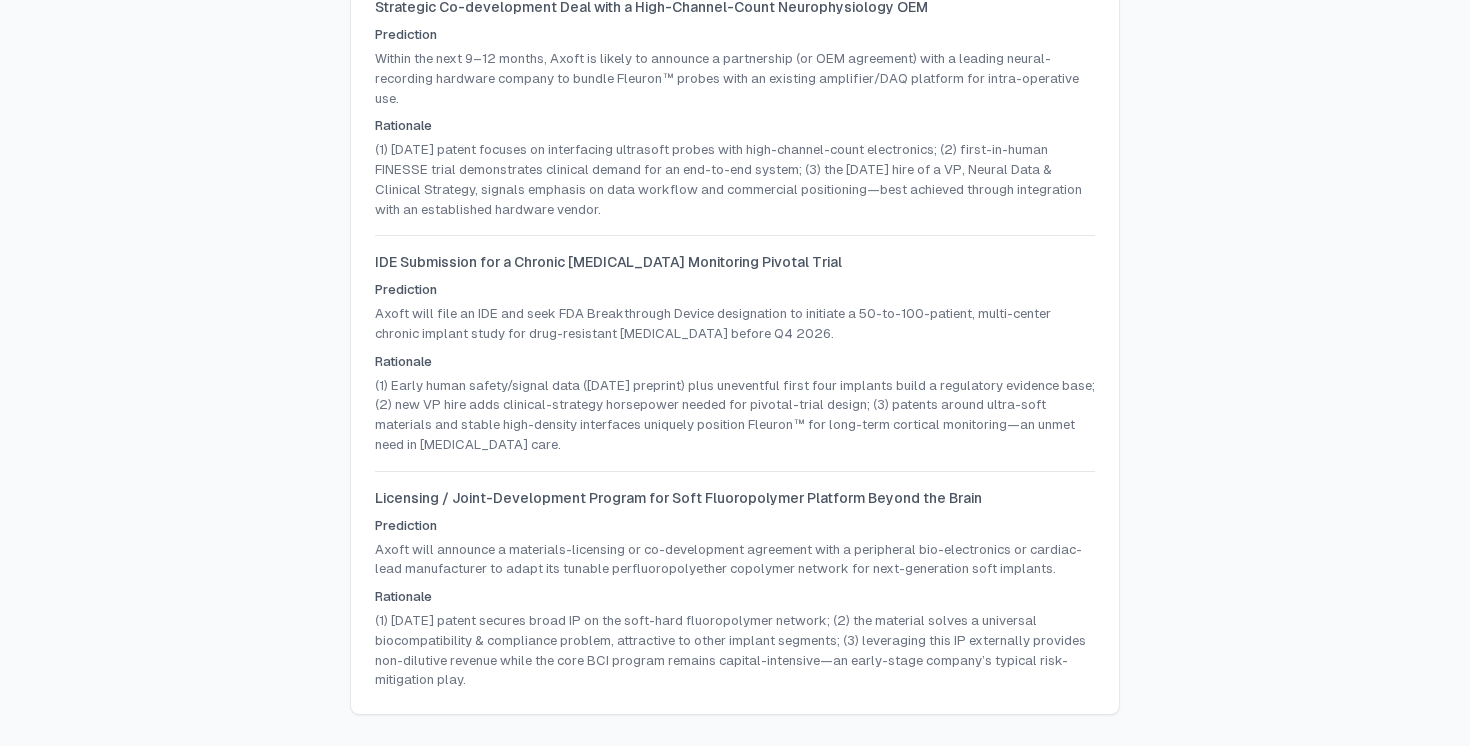 drag, startPoint x: 373, startPoint y: 10, endPoint x: 666, endPoint y: 700, distance: 749.63257 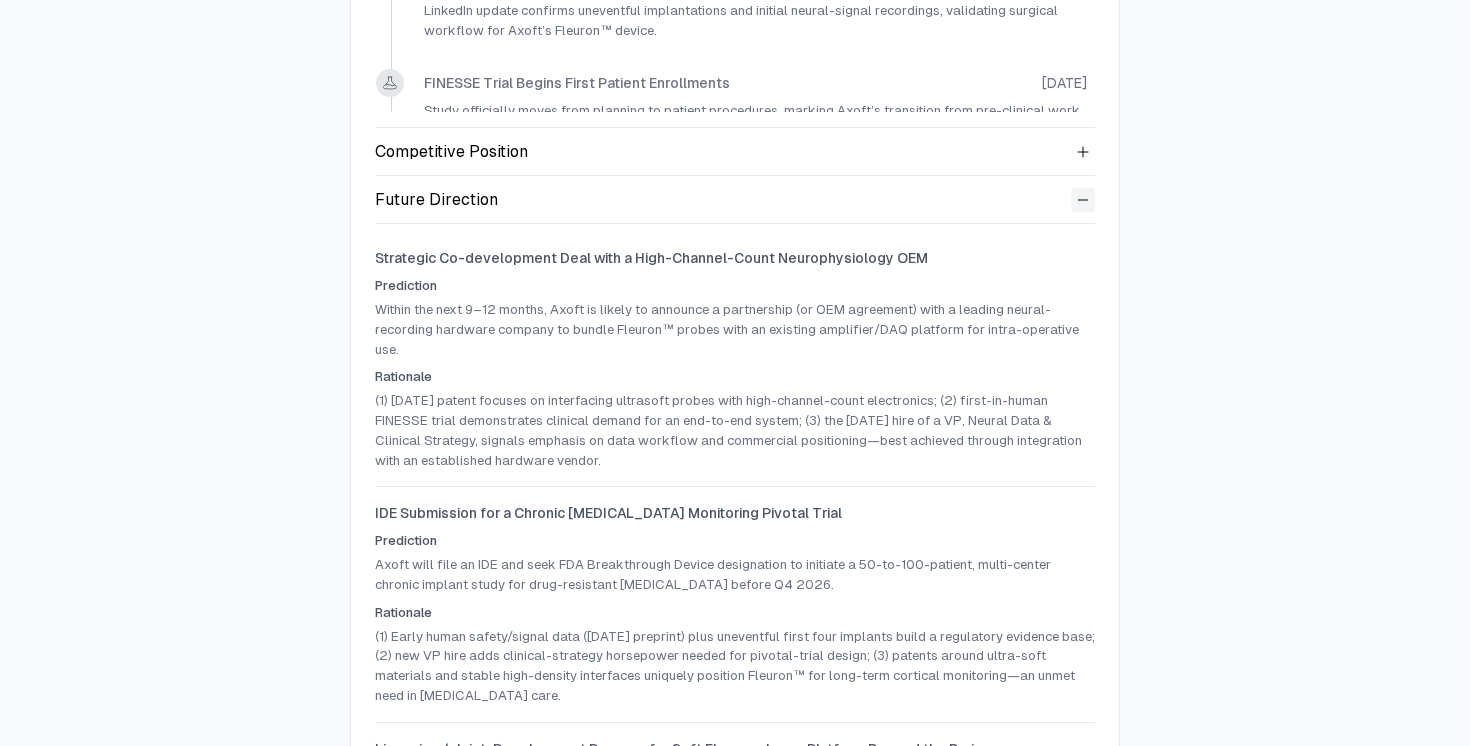 scroll, scrollTop: 651, scrollLeft: 0, axis: vertical 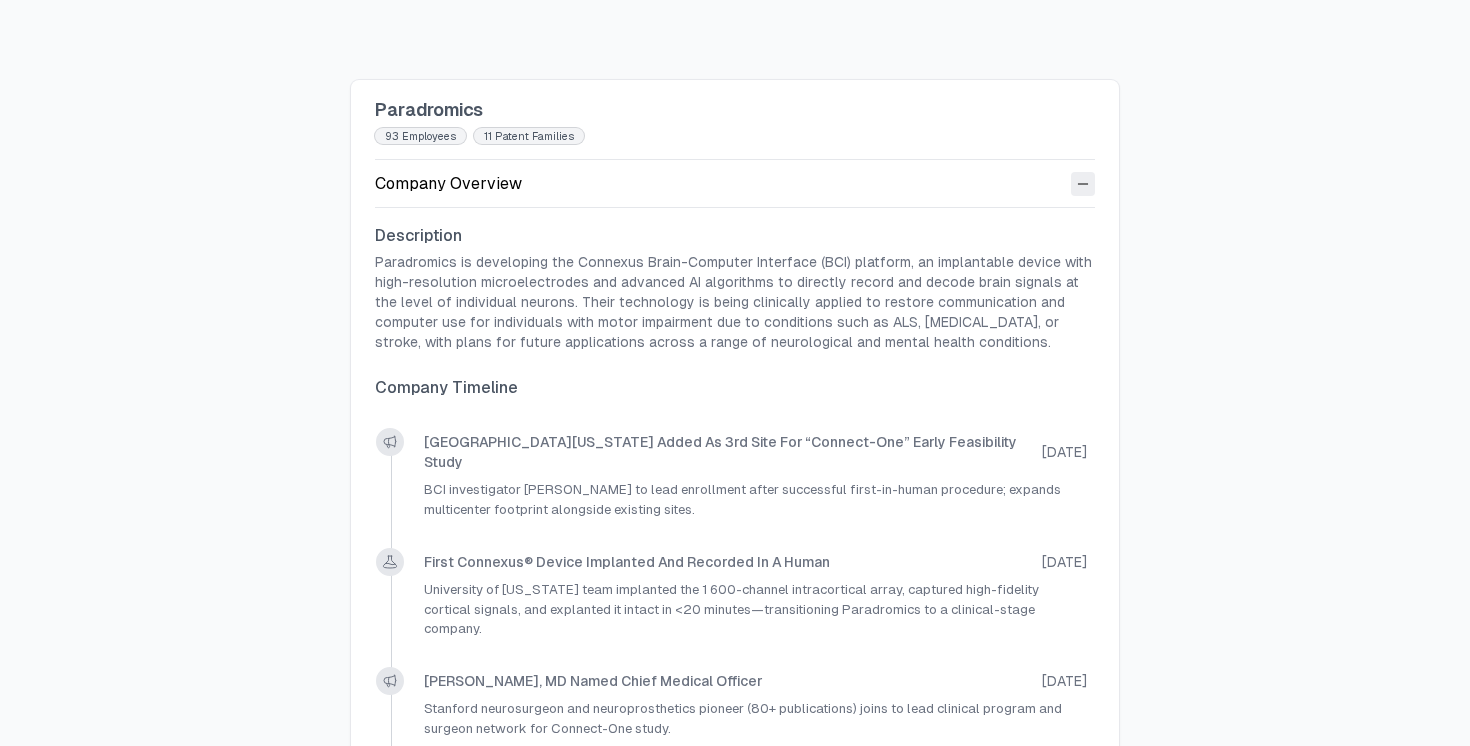 click 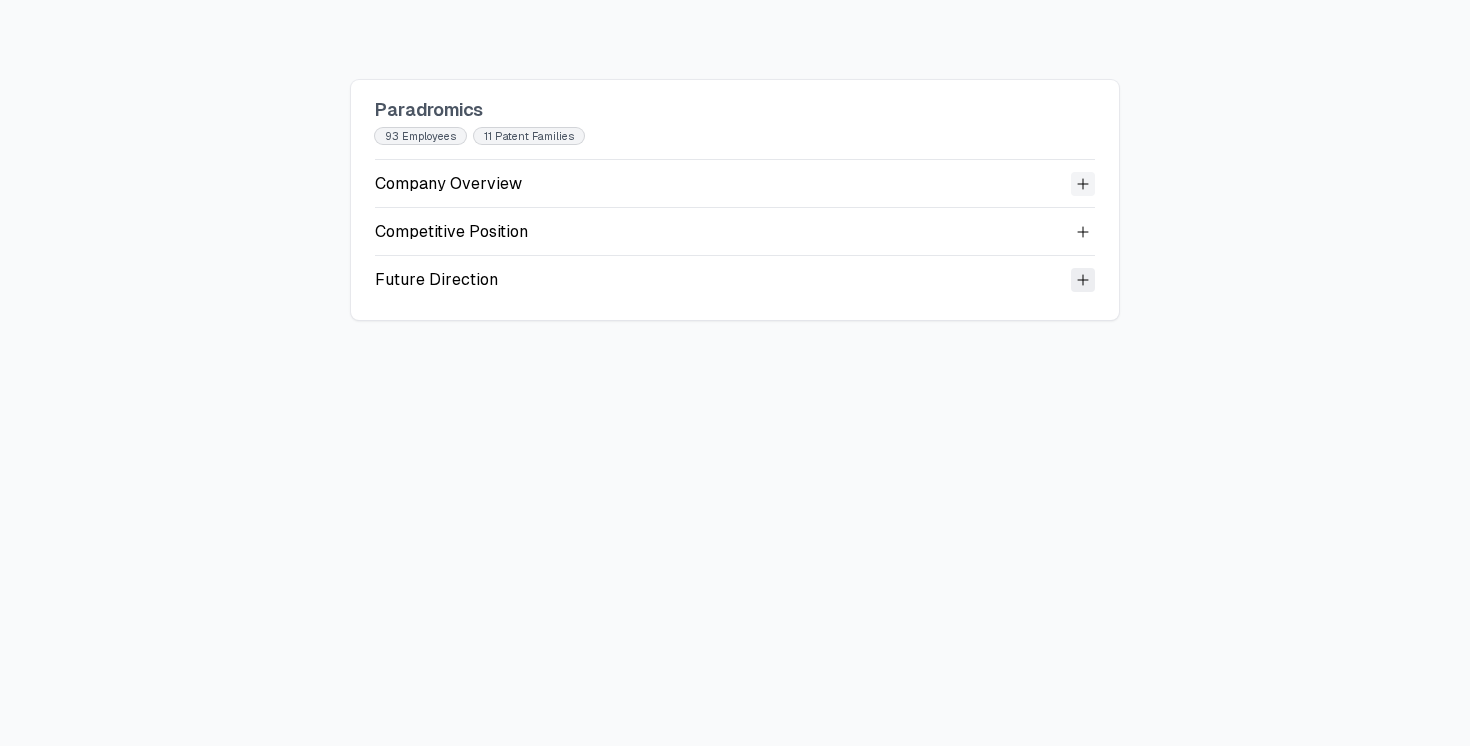 click 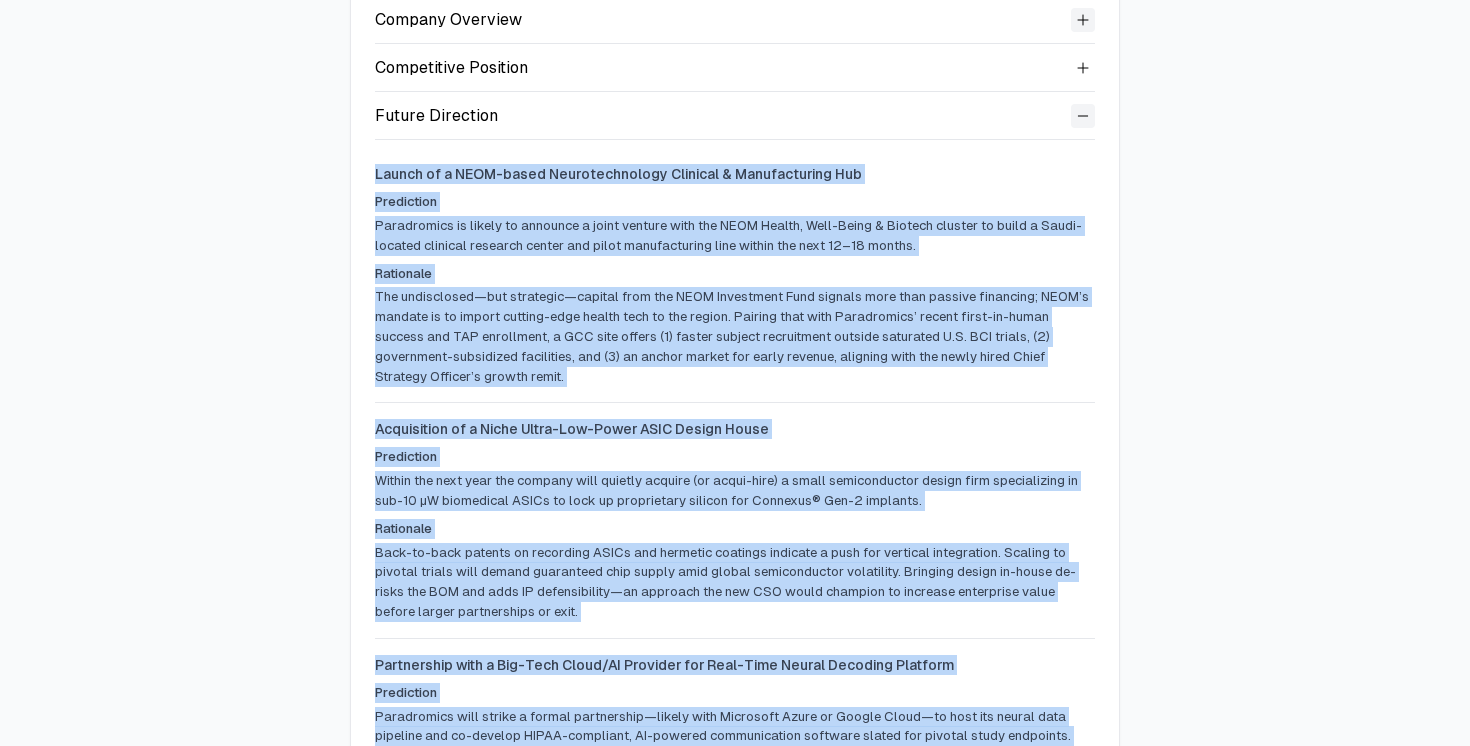 scroll, scrollTop: 351, scrollLeft: 0, axis: vertical 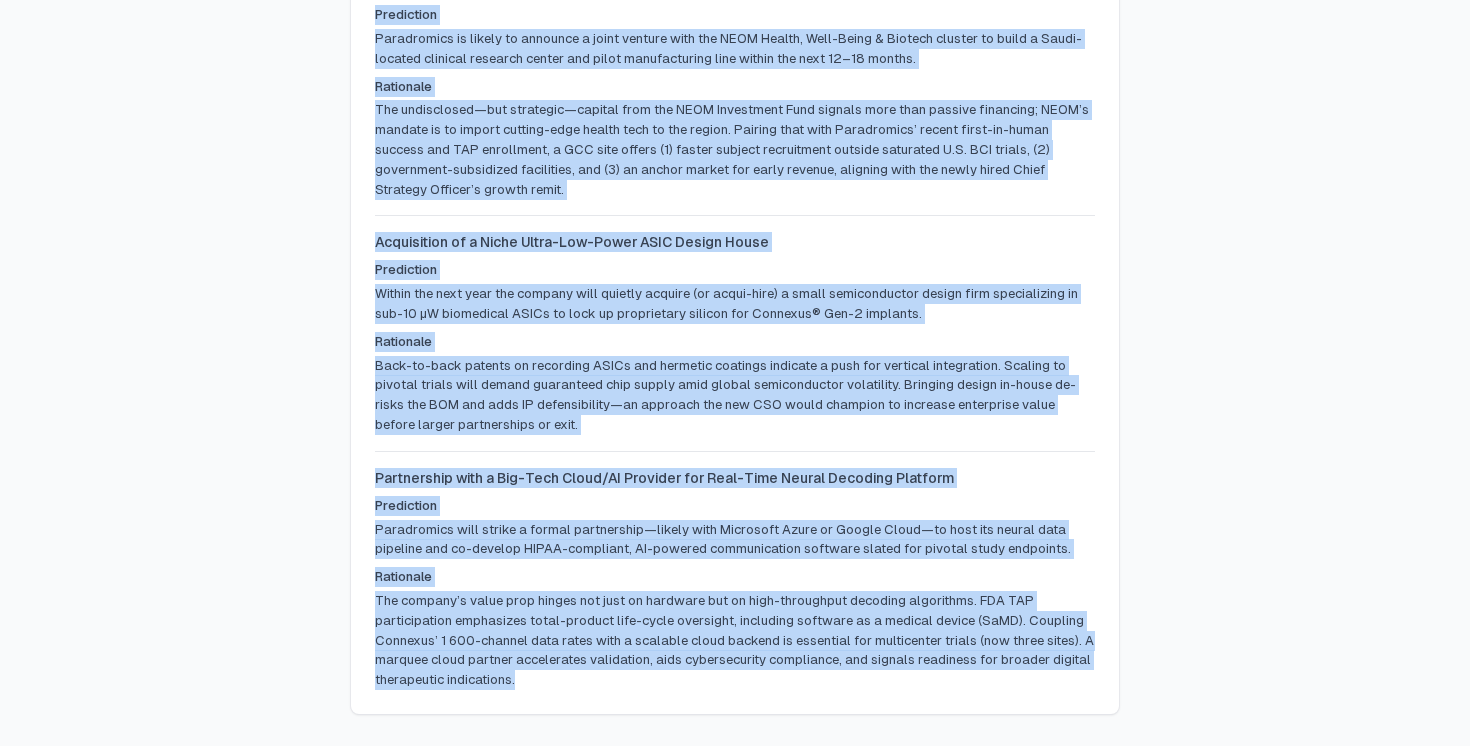 drag, startPoint x: 372, startPoint y: 339, endPoint x: 714, endPoint y: 687, distance: 487.92212 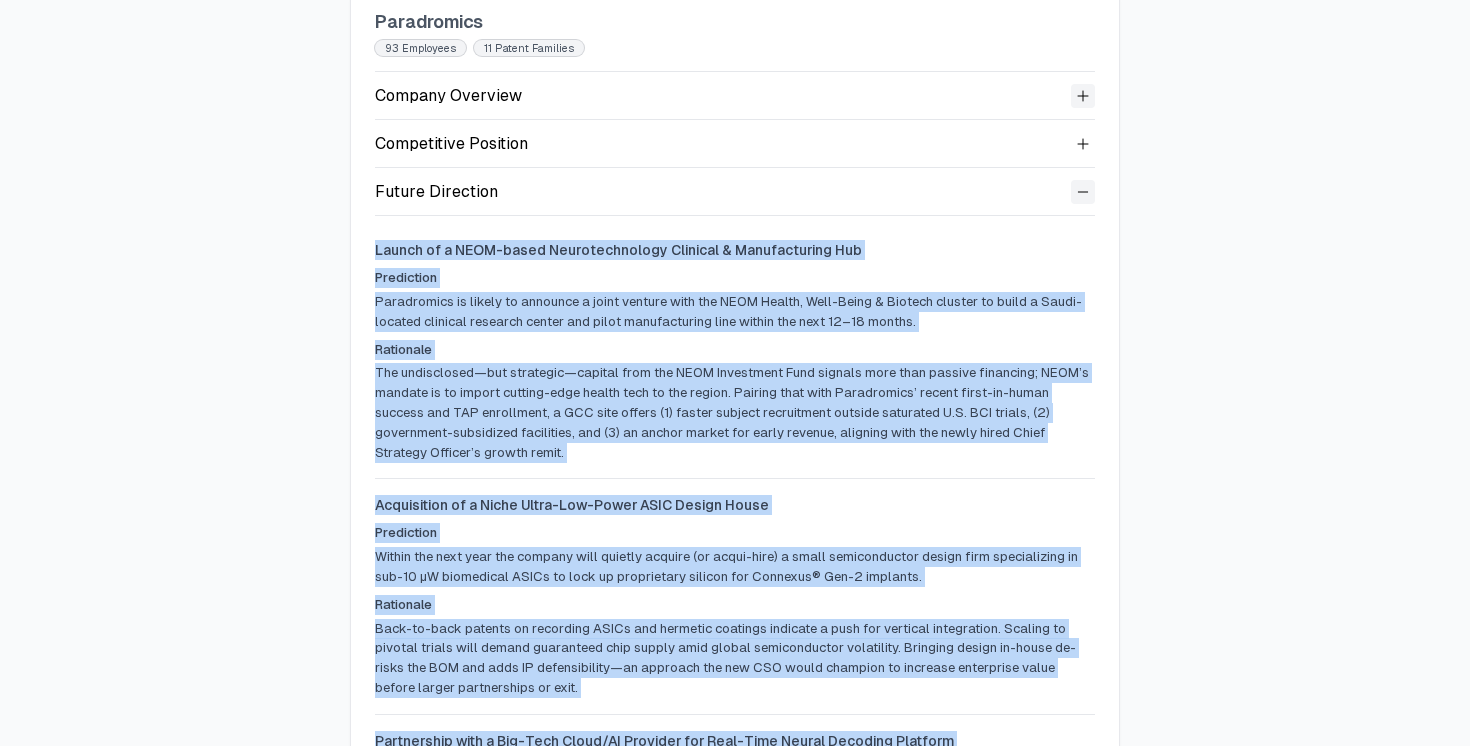scroll, scrollTop: 78, scrollLeft: 0, axis: vertical 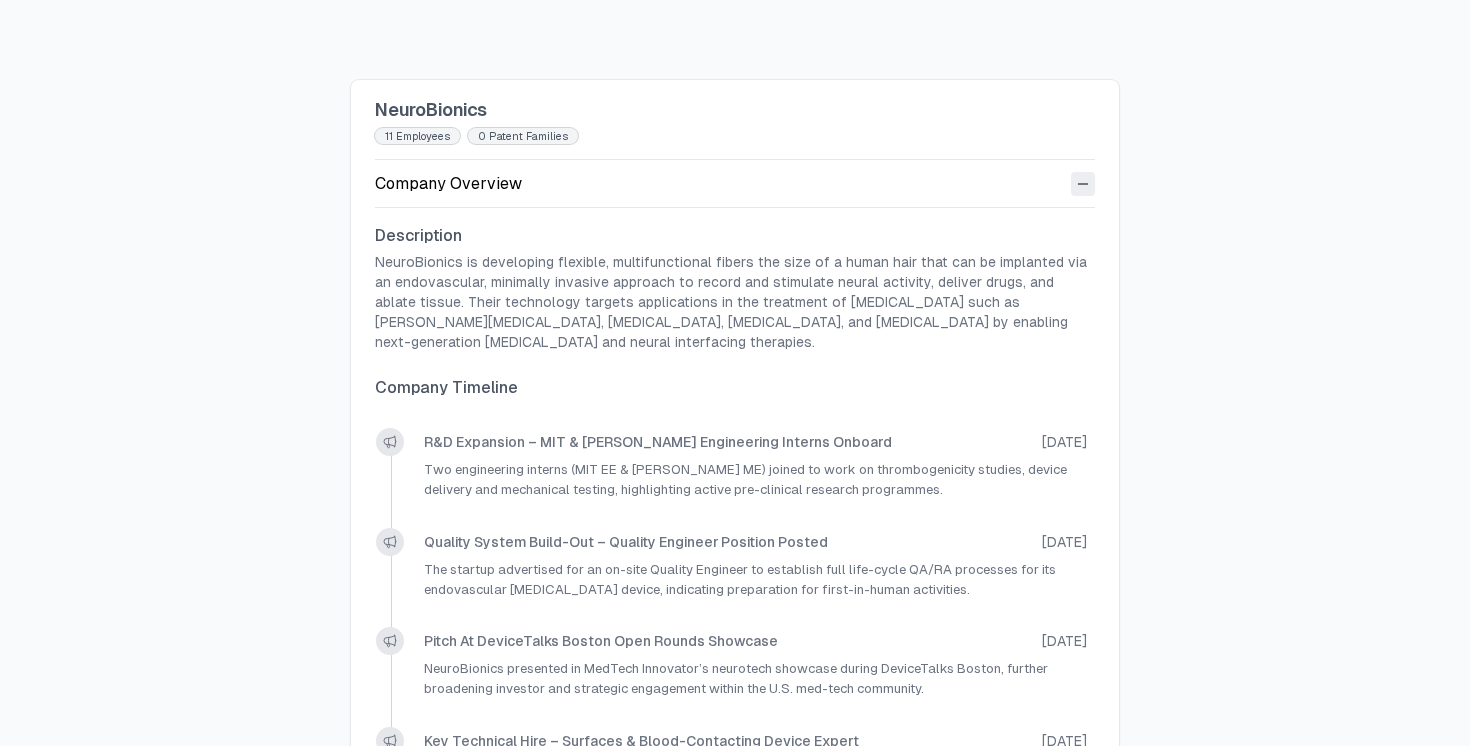 click 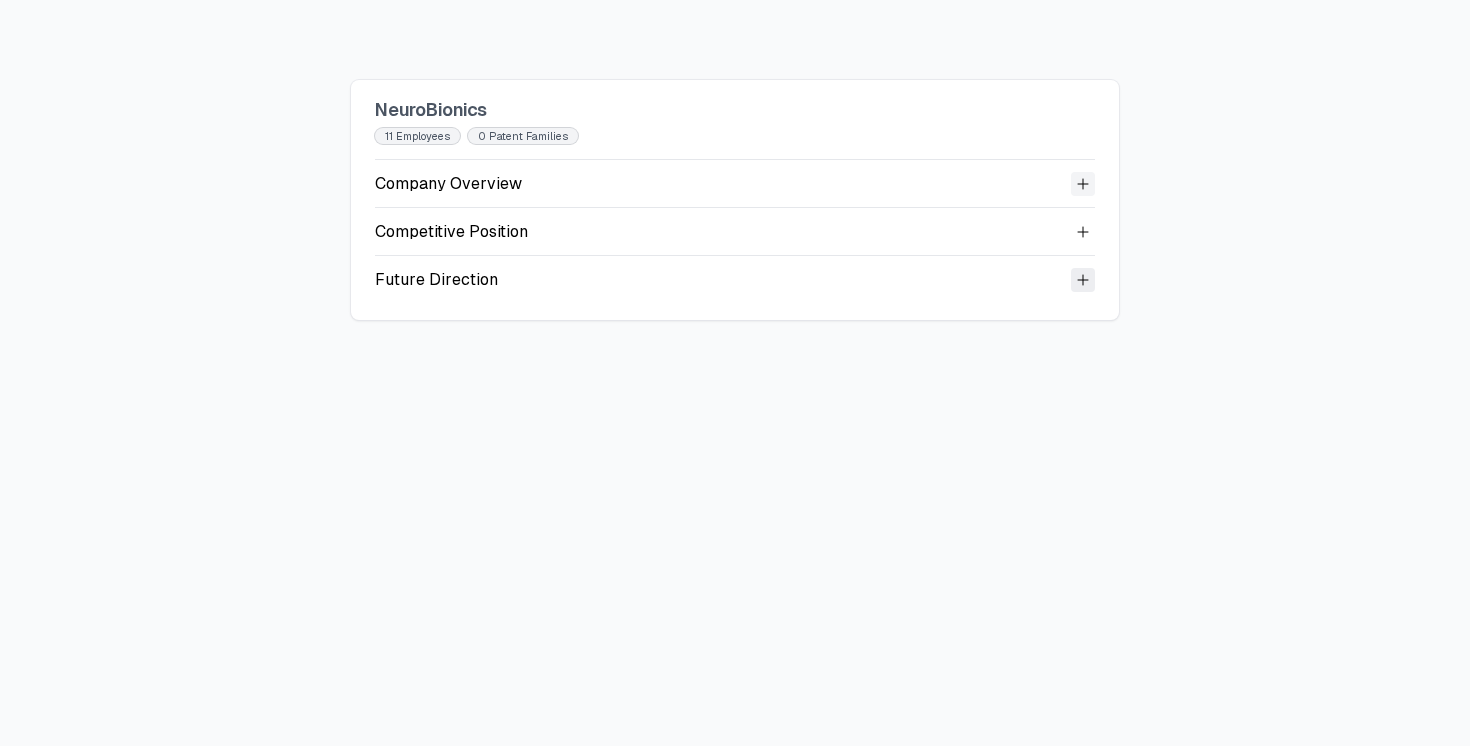 click 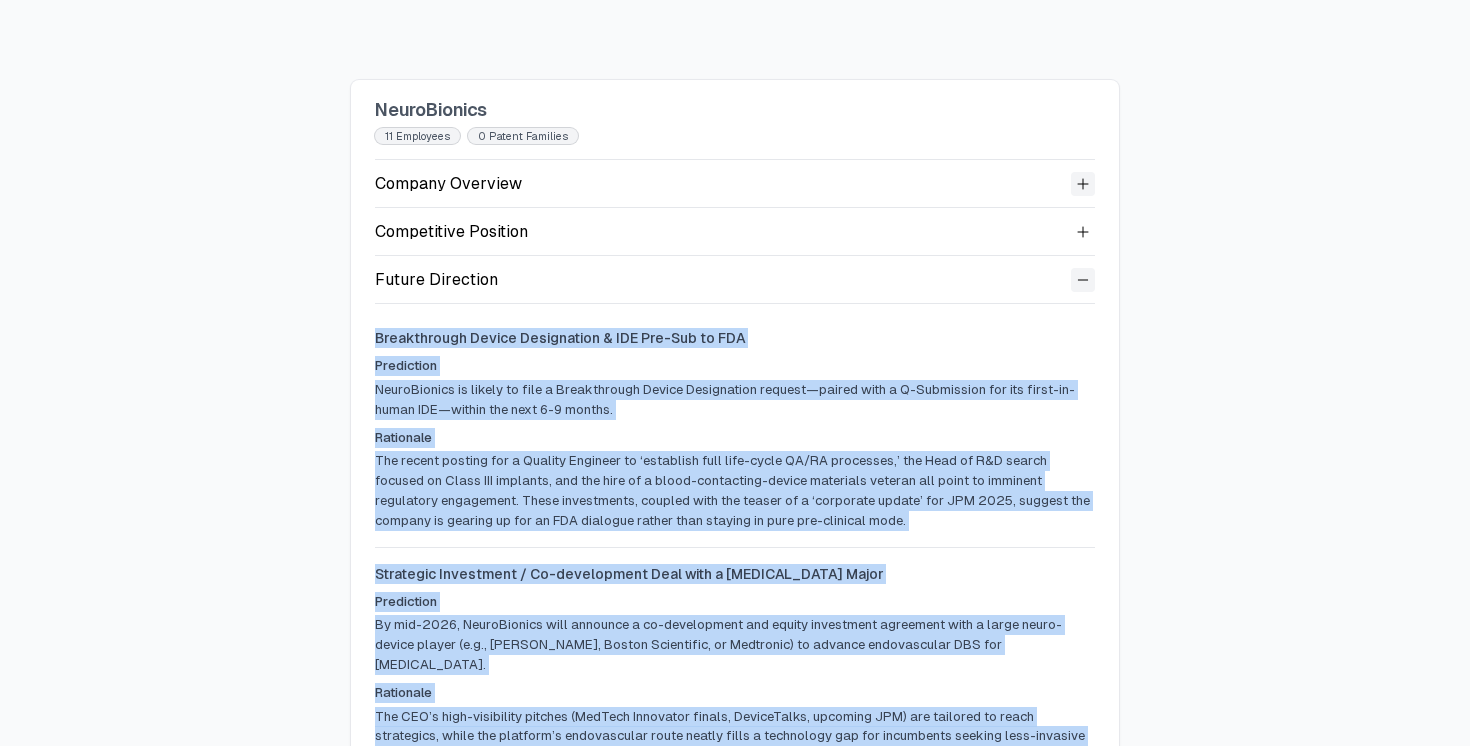 scroll, scrollTop: 311, scrollLeft: 0, axis: vertical 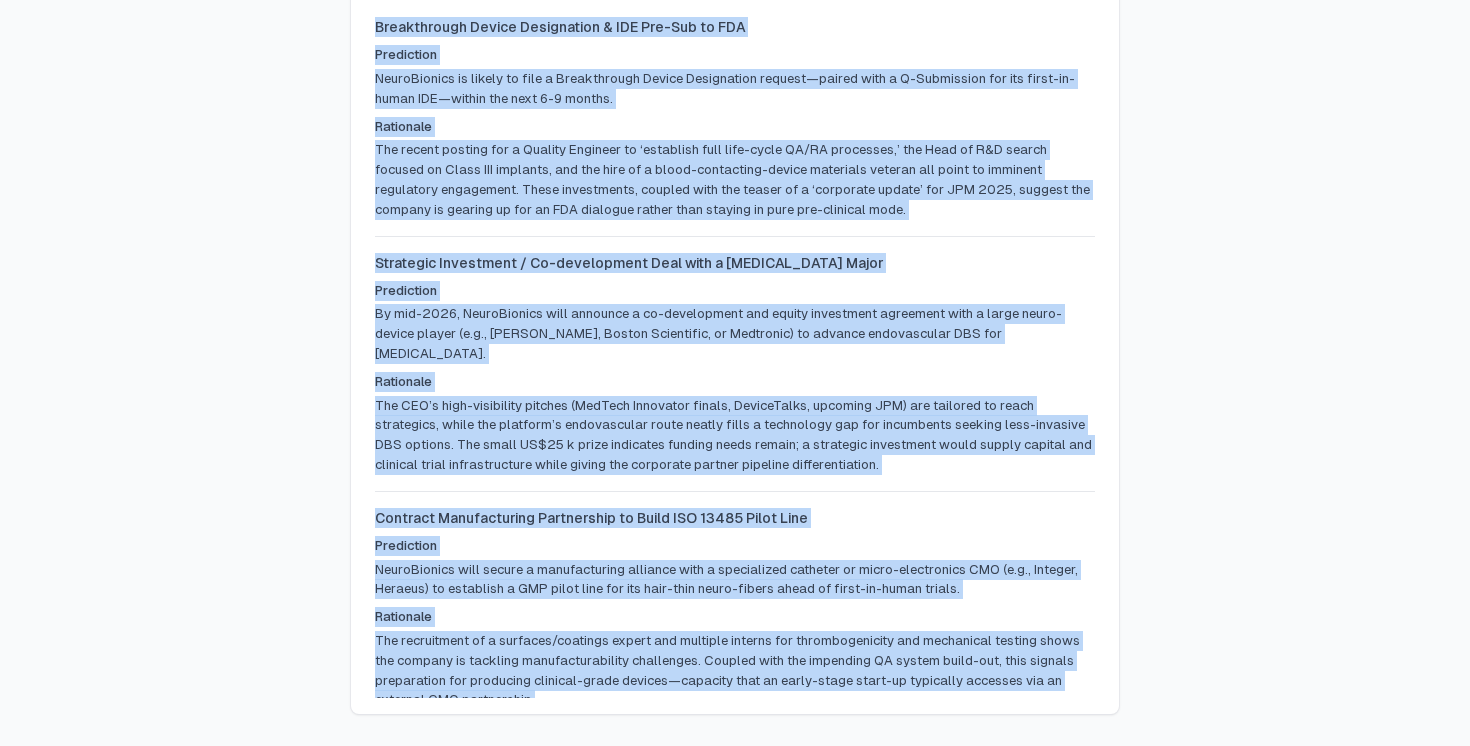 drag, startPoint x: 375, startPoint y: 341, endPoint x: 955, endPoint y: 703, distance: 683.6988 